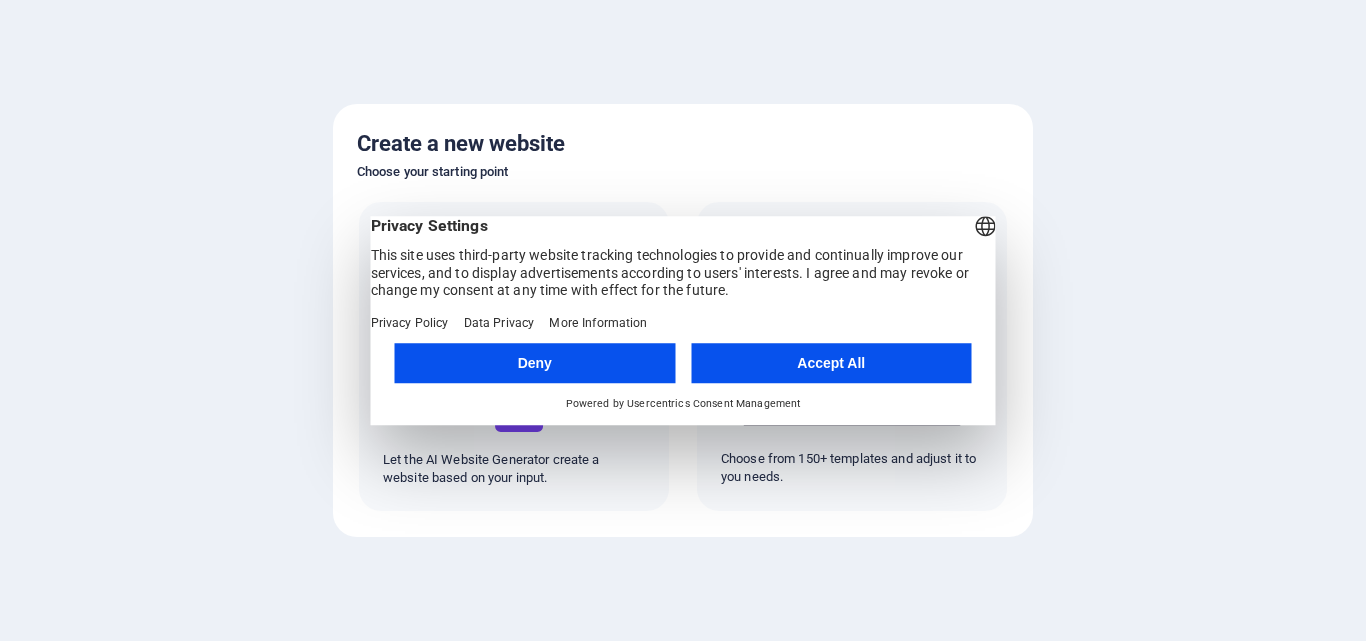 scroll, scrollTop: 0, scrollLeft: 0, axis: both 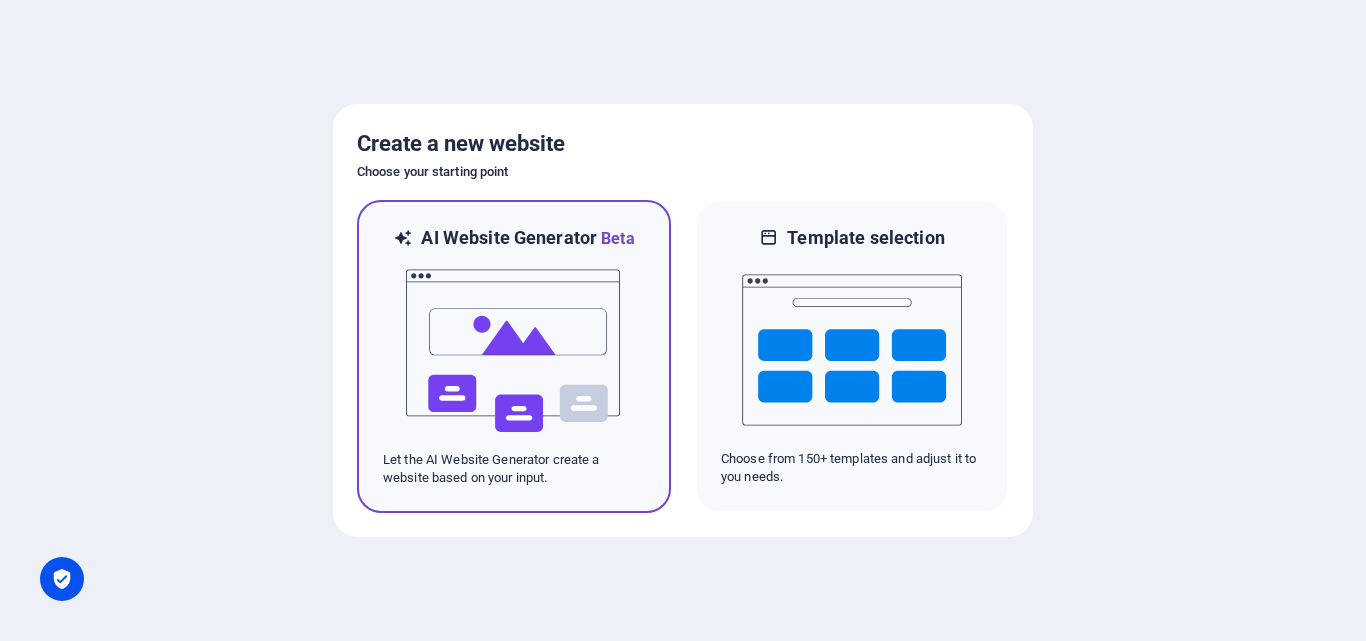 click at bounding box center [514, 351] 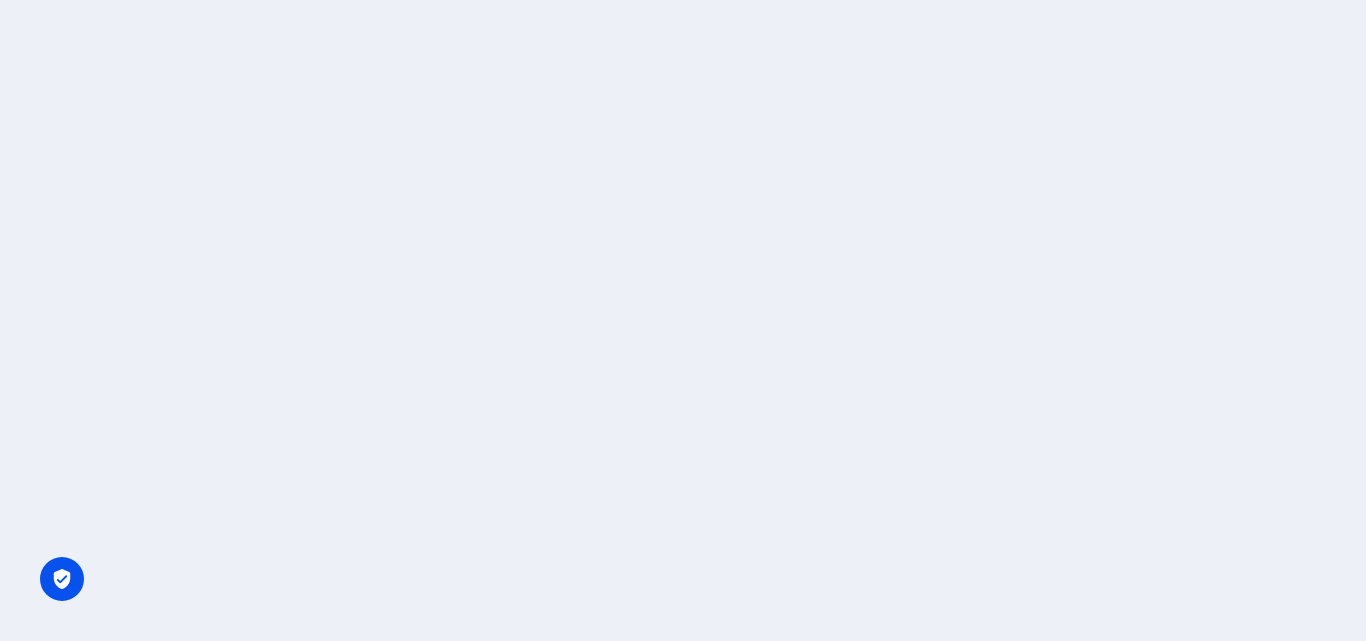 scroll, scrollTop: 0, scrollLeft: 0, axis: both 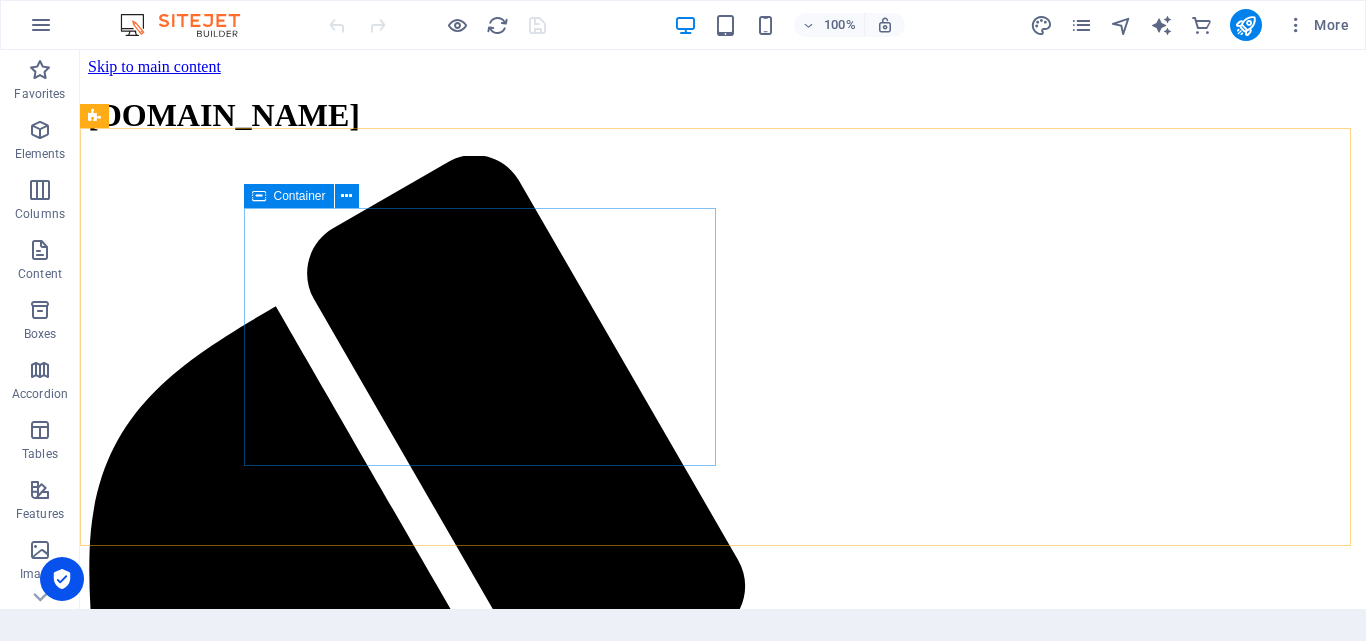 click on "Container" at bounding box center (300, 196) 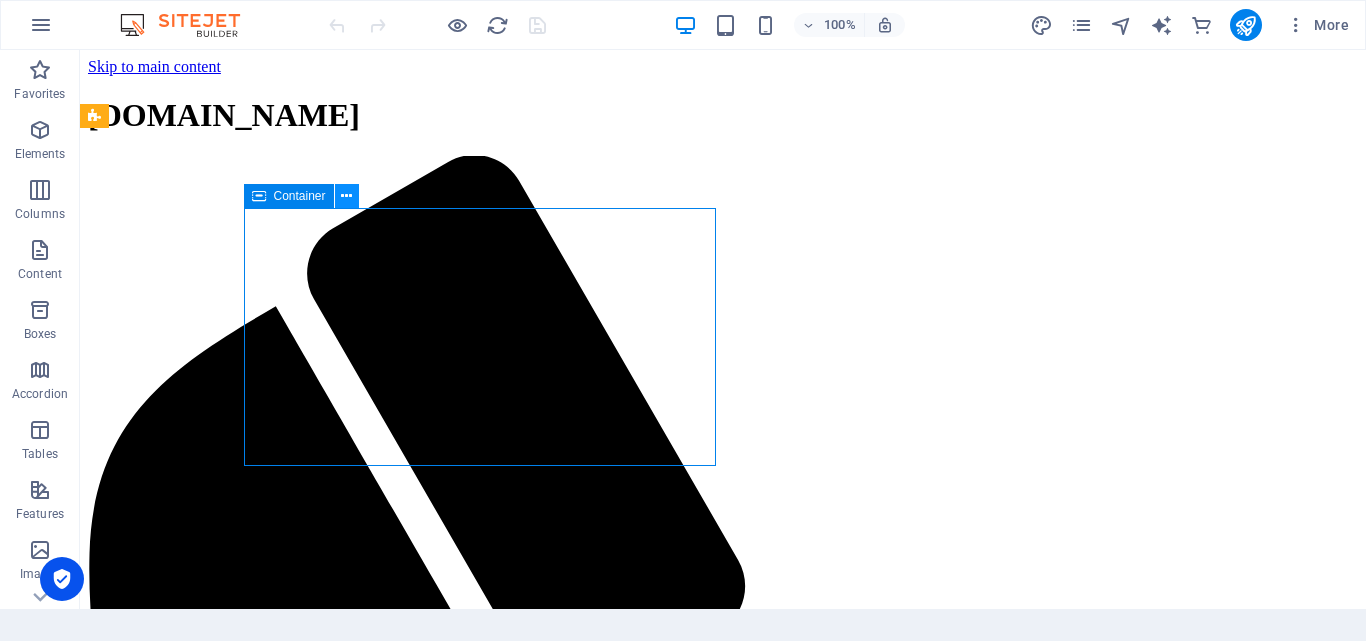 click at bounding box center [346, 196] 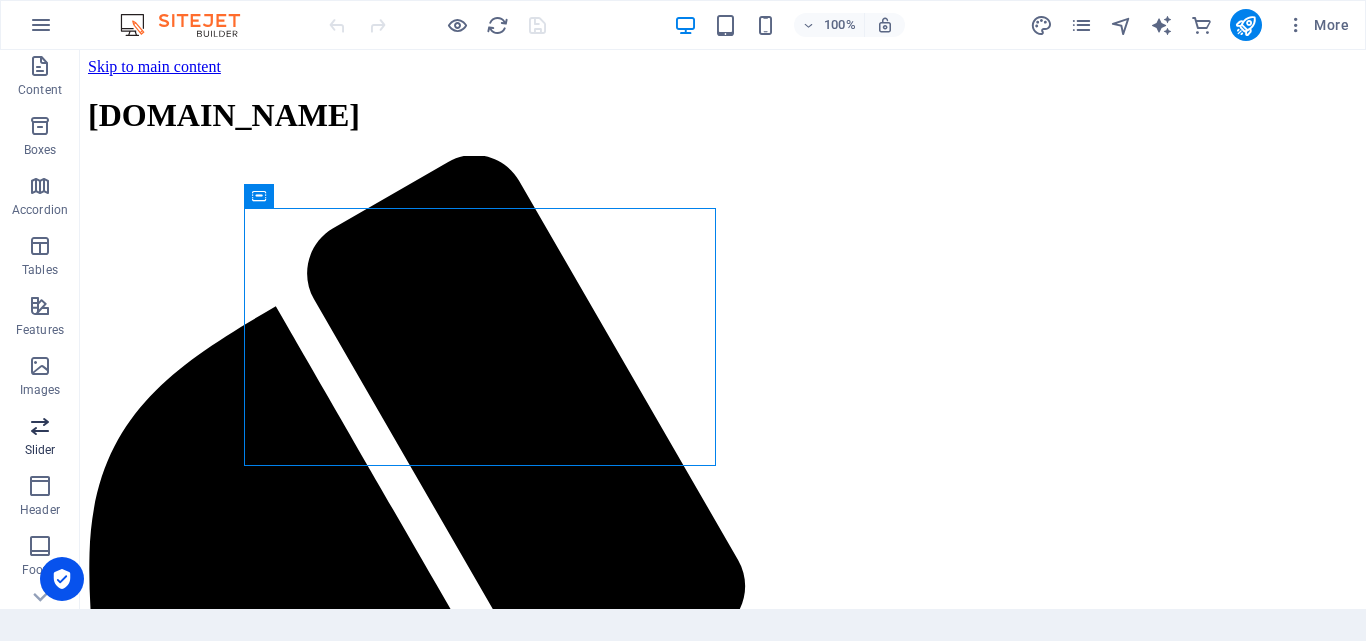 scroll, scrollTop: 200, scrollLeft: 0, axis: vertical 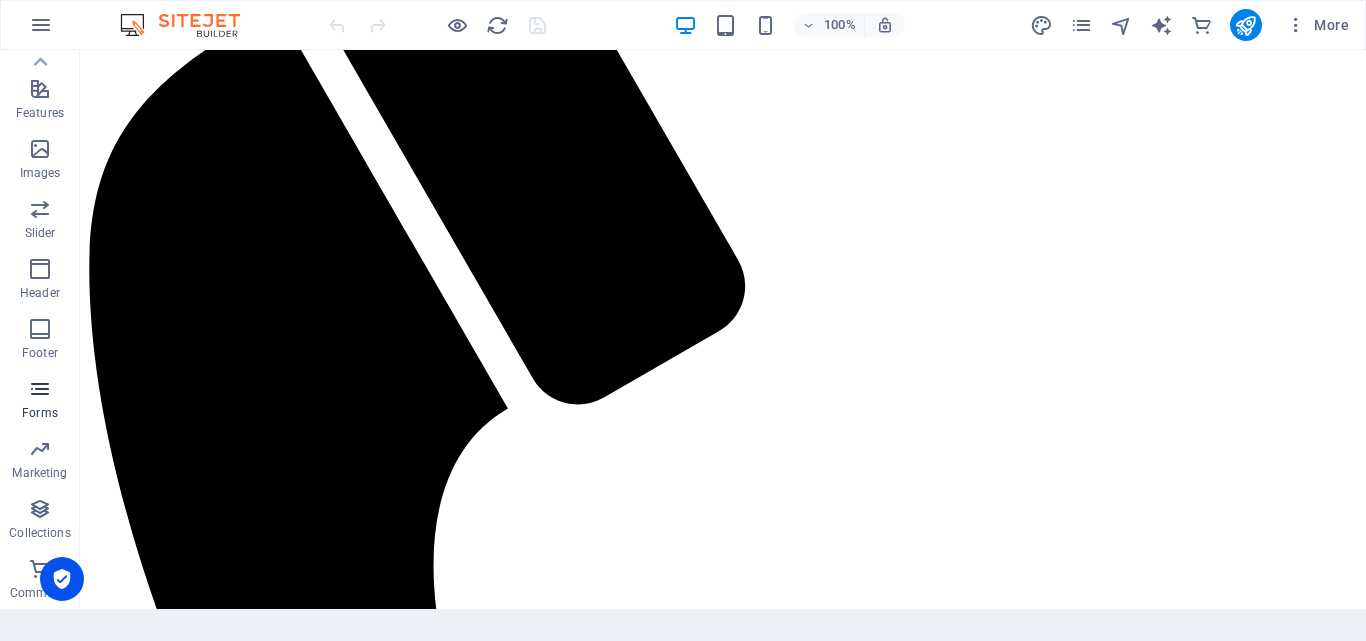click at bounding box center [40, 389] 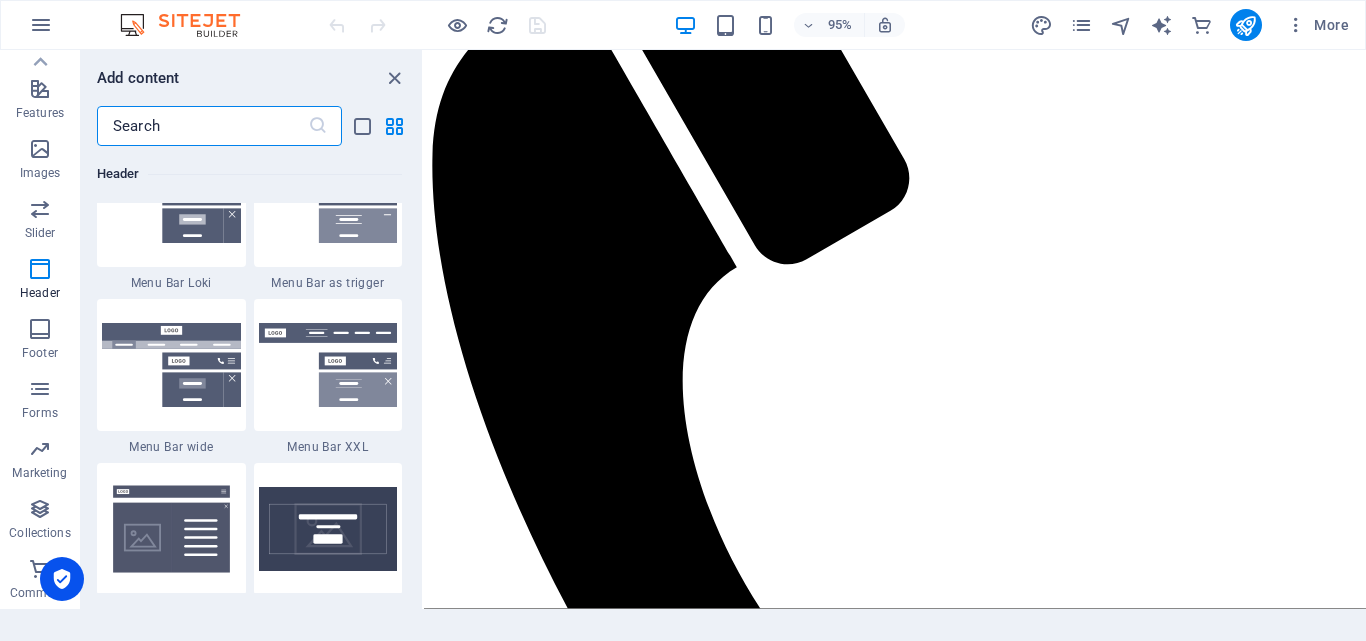 scroll, scrollTop: 11936, scrollLeft: 0, axis: vertical 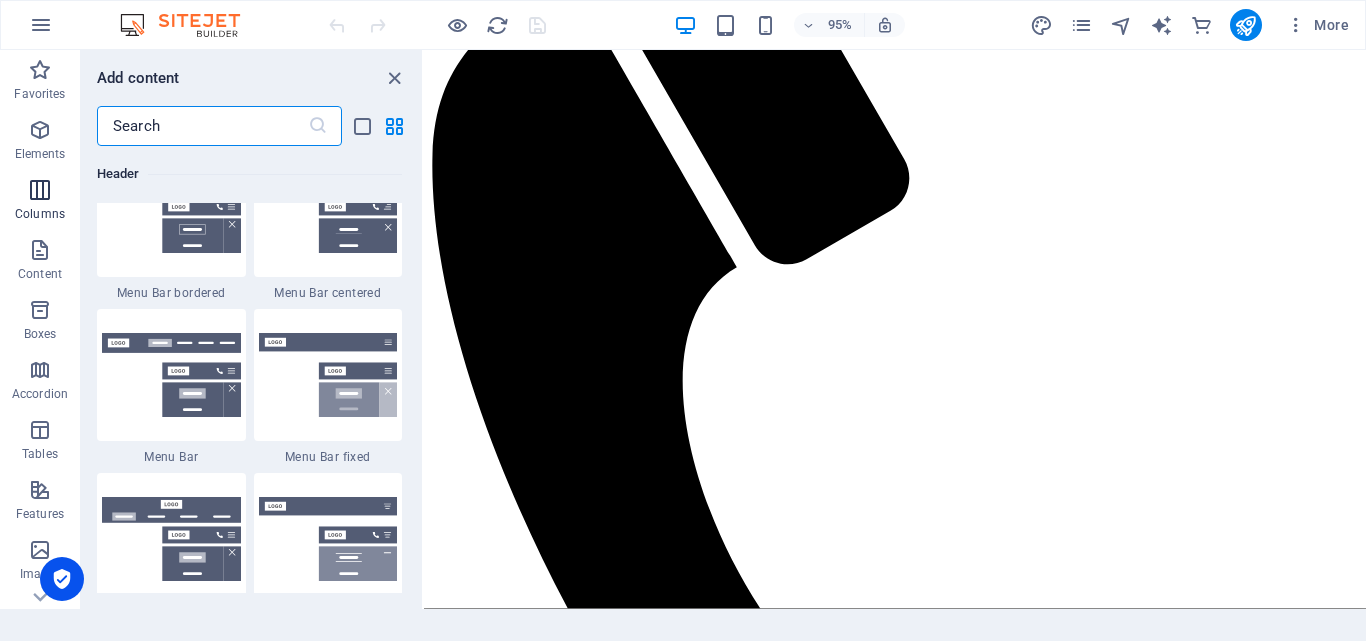 click at bounding box center (40, 190) 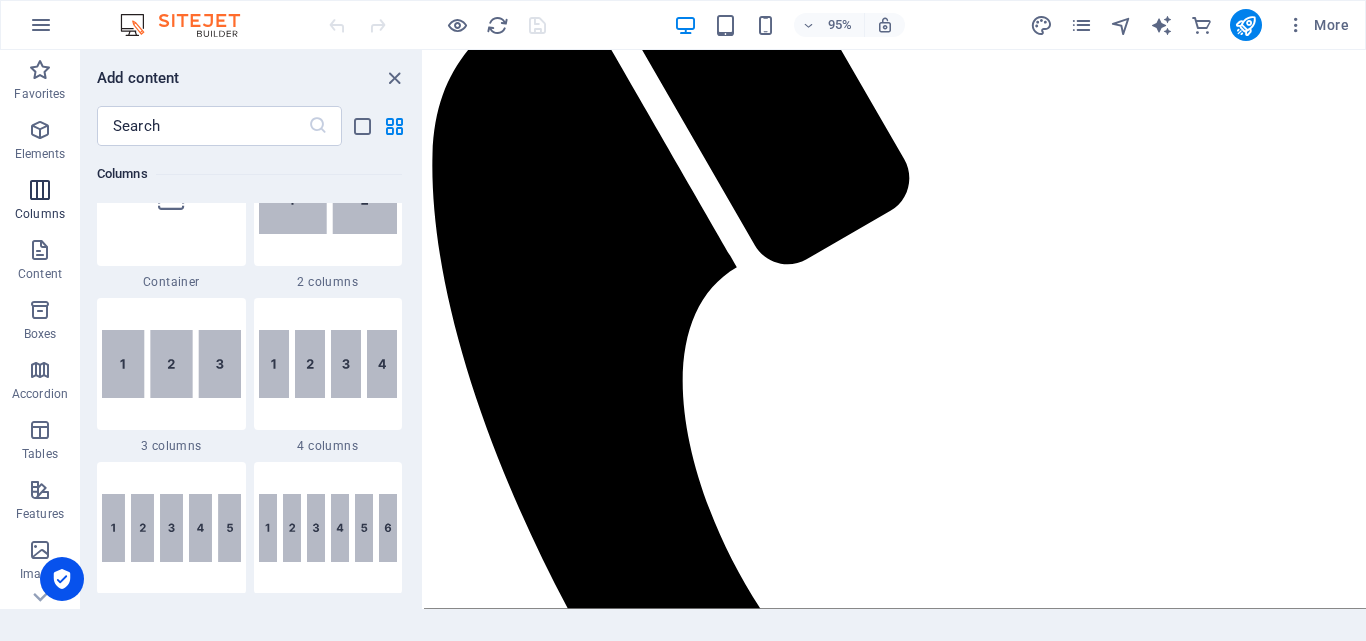 scroll, scrollTop: 990, scrollLeft: 0, axis: vertical 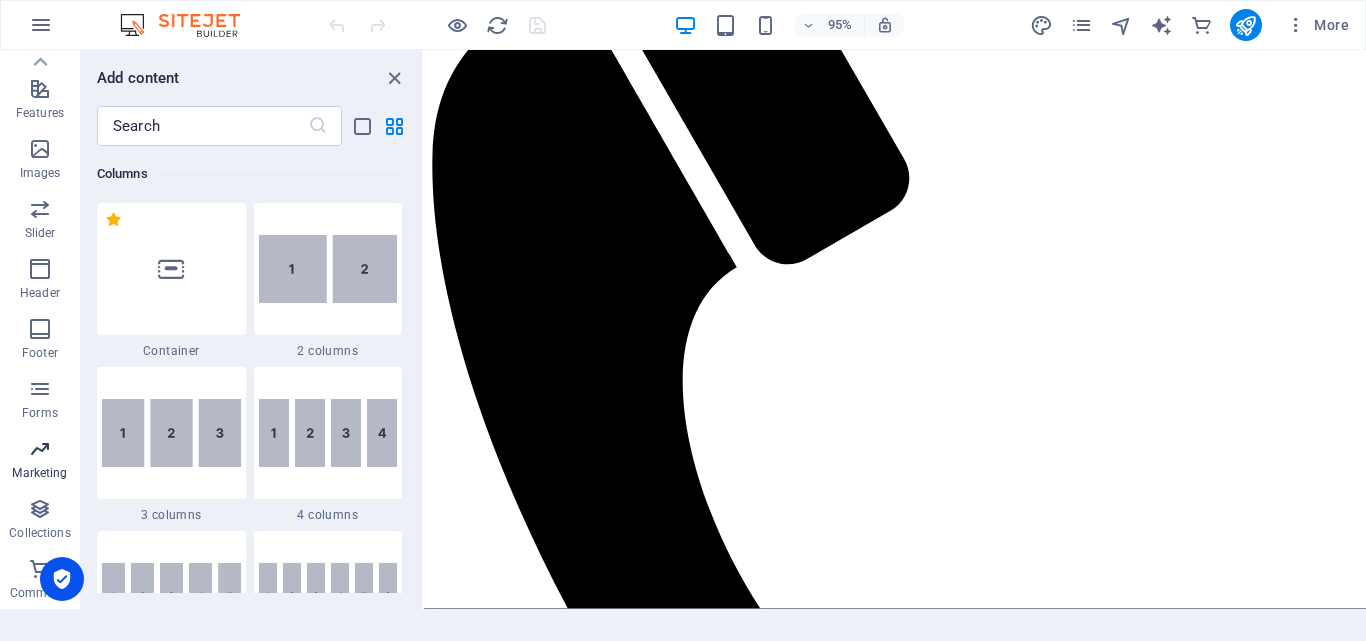 click at bounding box center [40, 449] 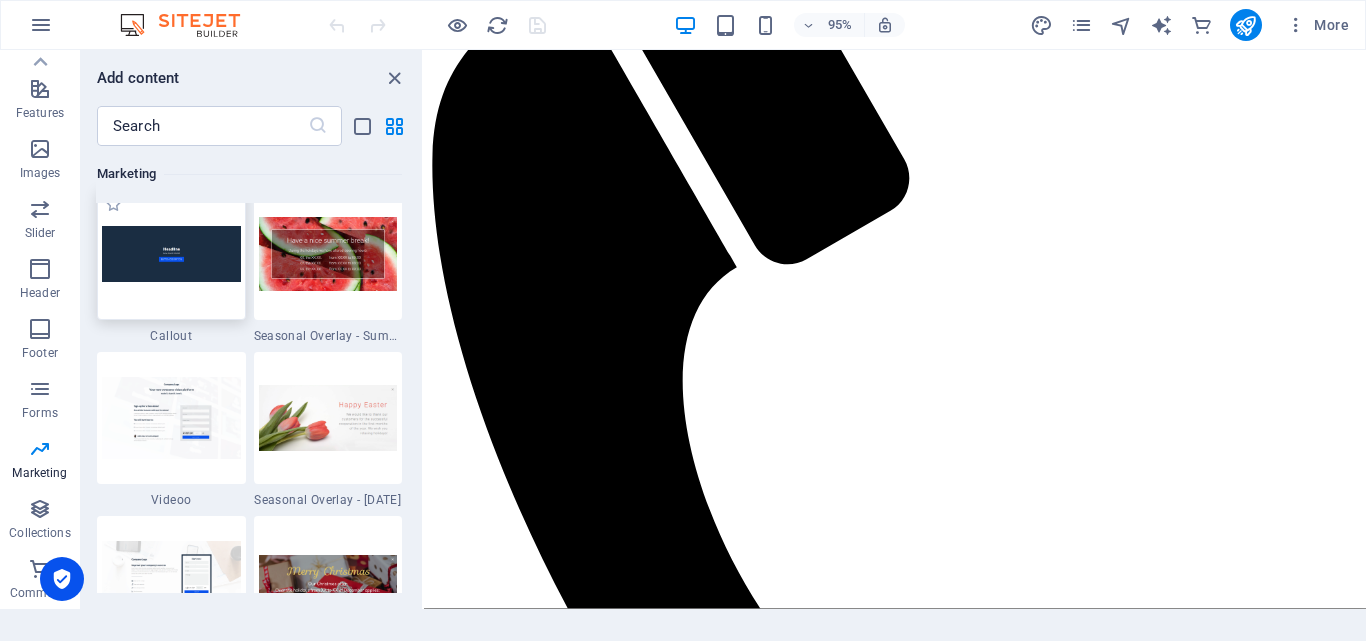 scroll, scrollTop: 16225, scrollLeft: 0, axis: vertical 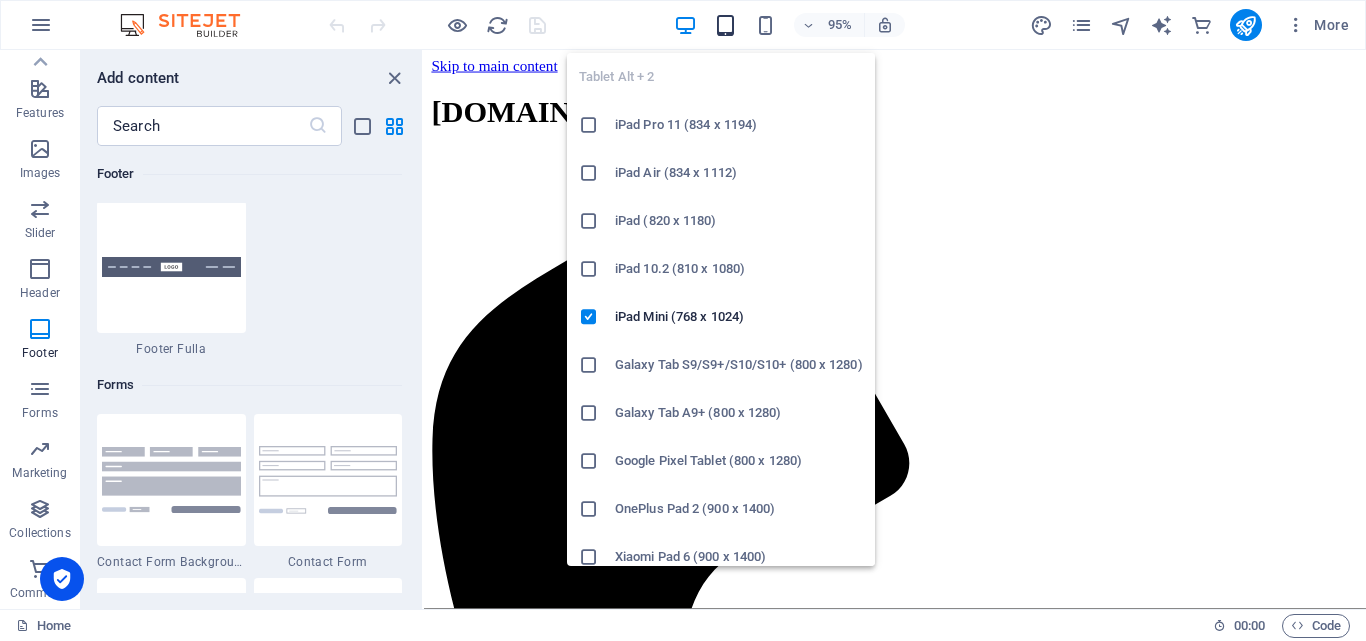 click at bounding box center [725, 25] 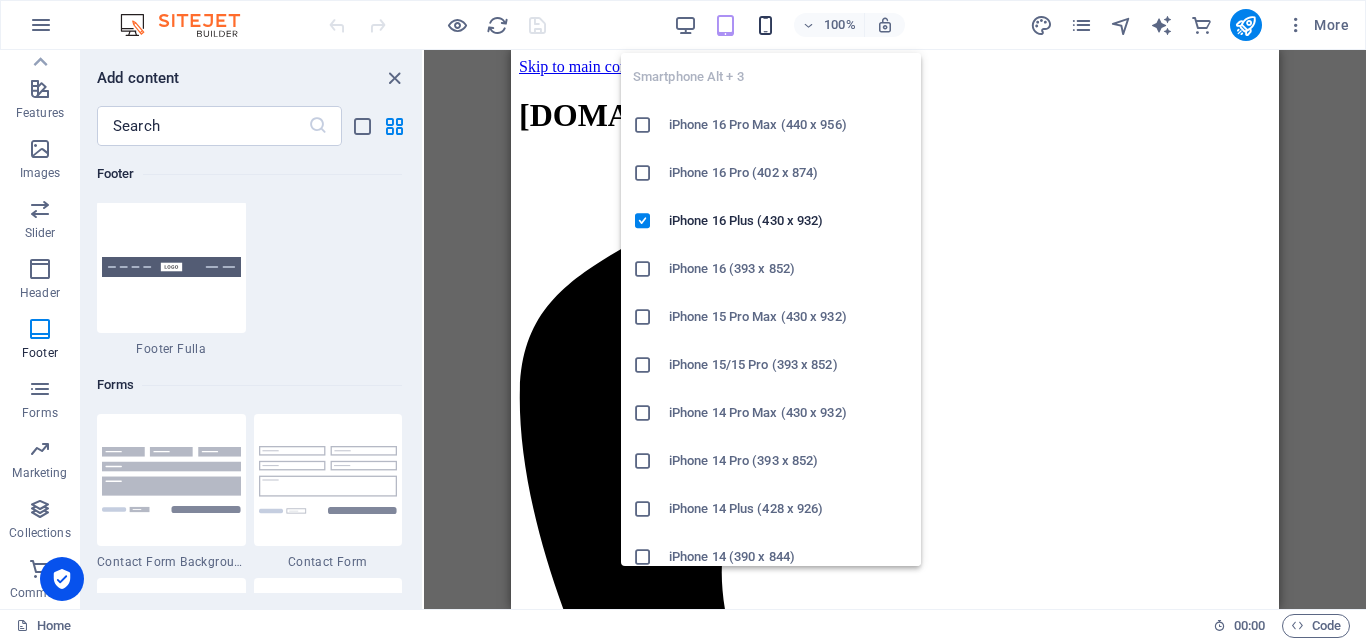 click at bounding box center (765, 25) 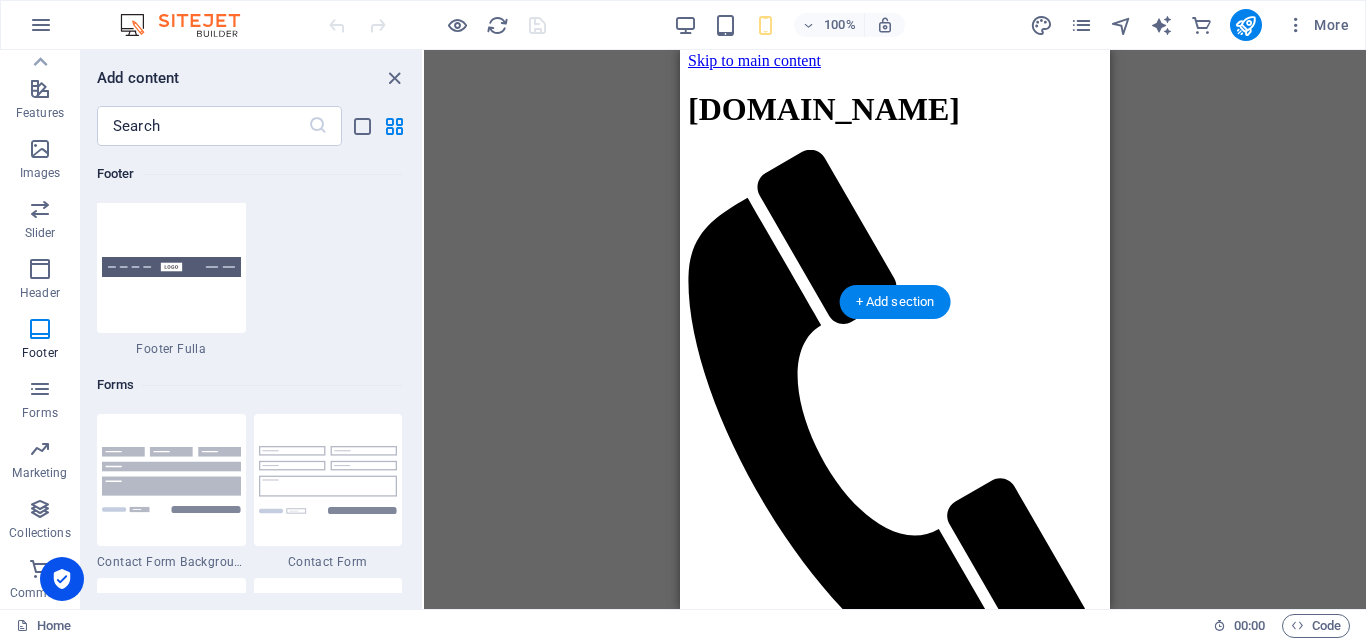 scroll, scrollTop: 0, scrollLeft: 0, axis: both 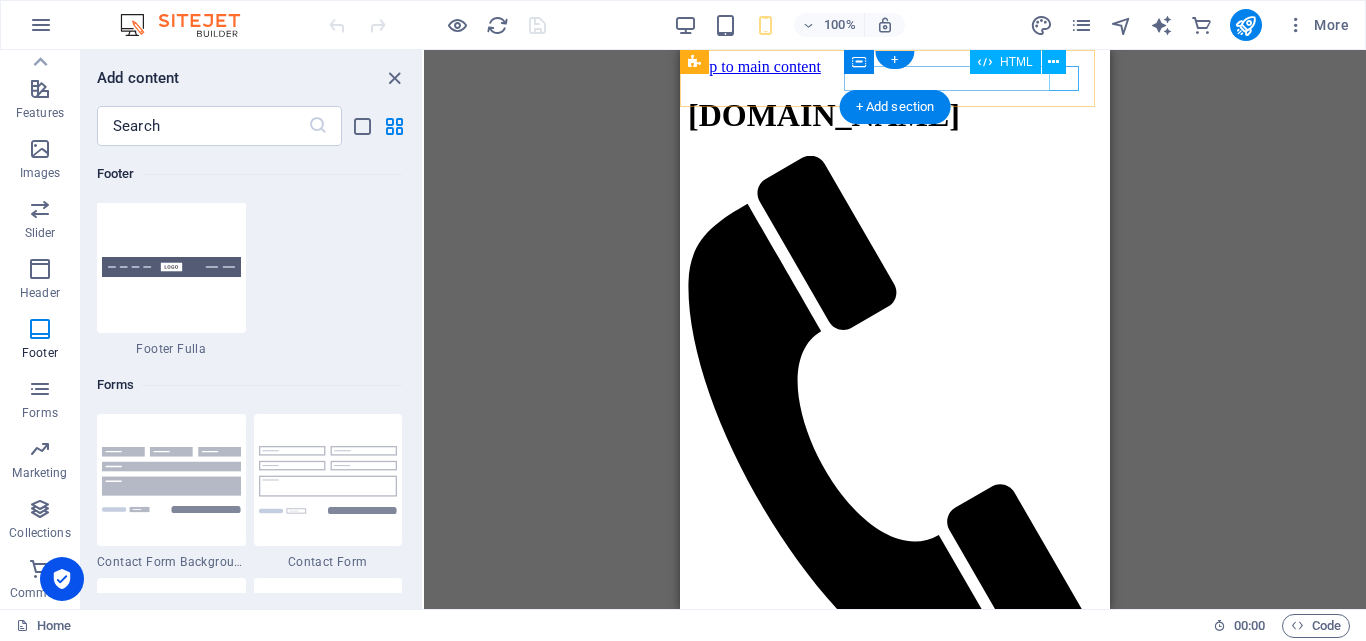 click at bounding box center [895, 688] 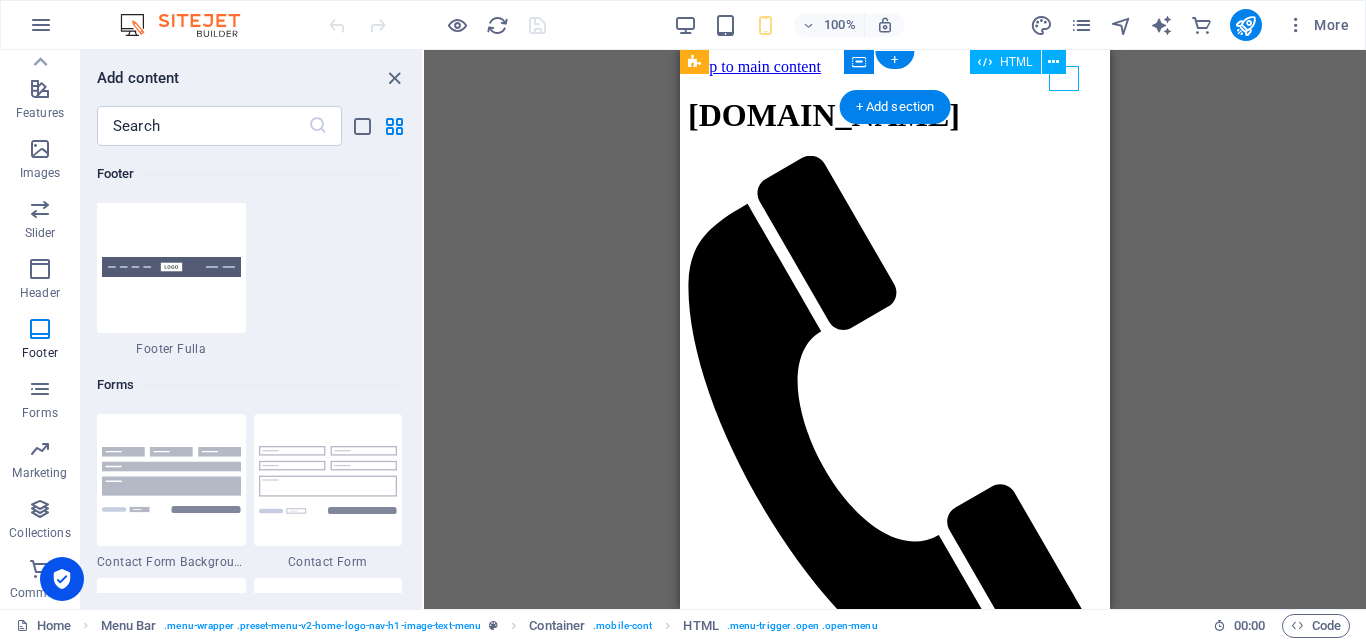 click at bounding box center (895, 688) 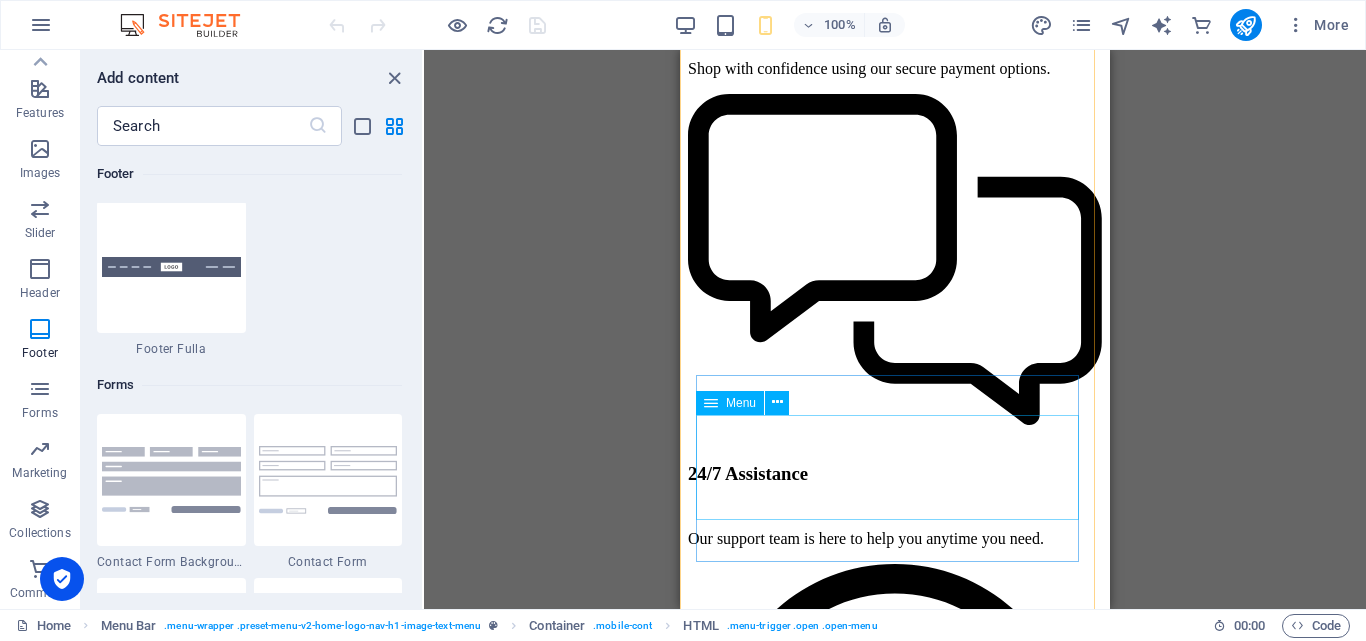 scroll, scrollTop: 4011, scrollLeft: 0, axis: vertical 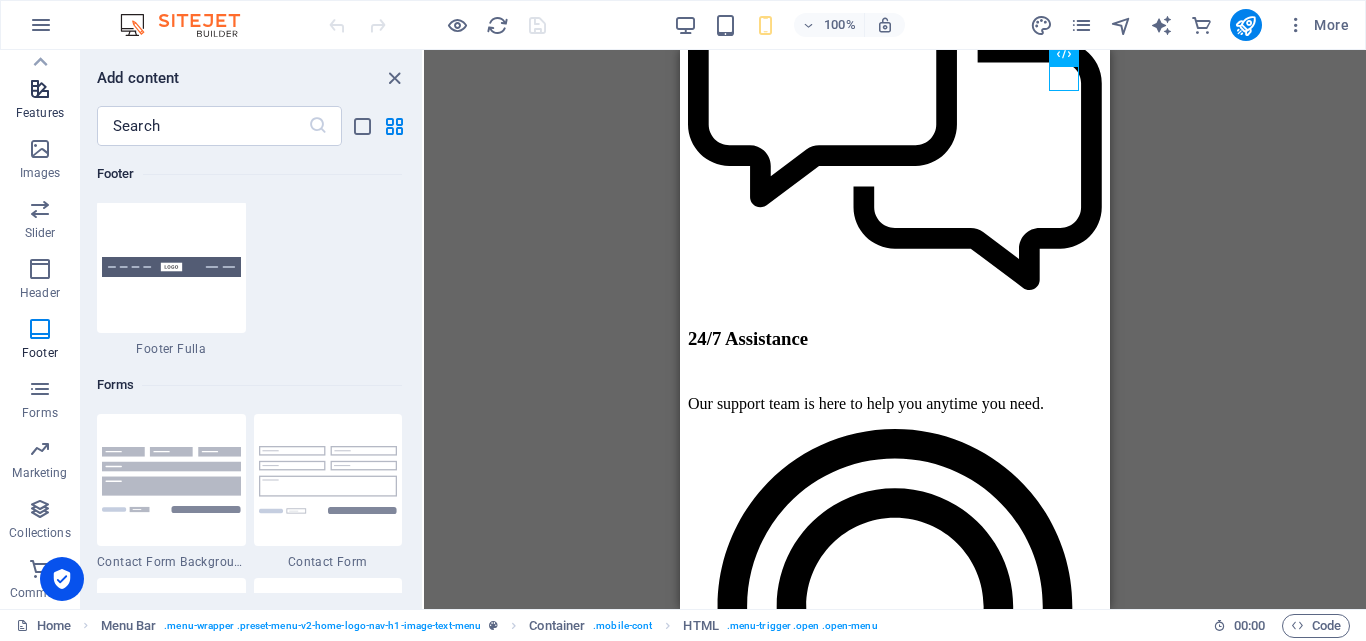click on "Features" at bounding box center (40, 113) 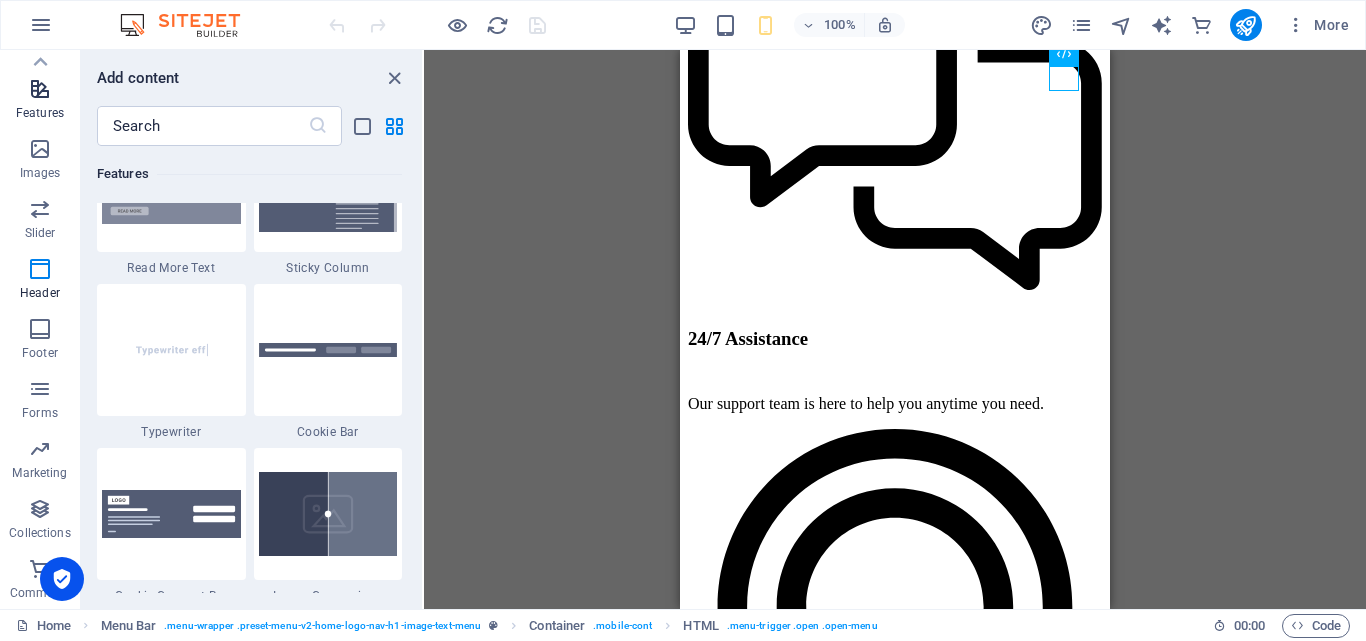 scroll, scrollTop: 7631, scrollLeft: 0, axis: vertical 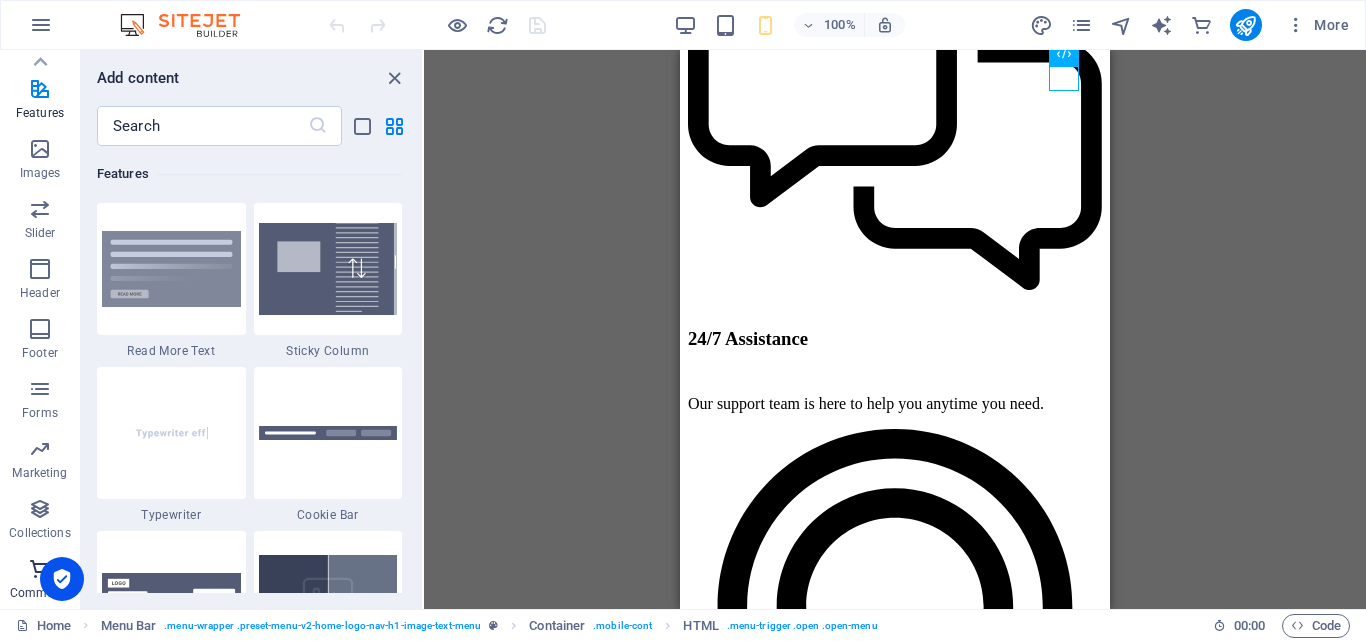 click on "Commerce" at bounding box center (40, 593) 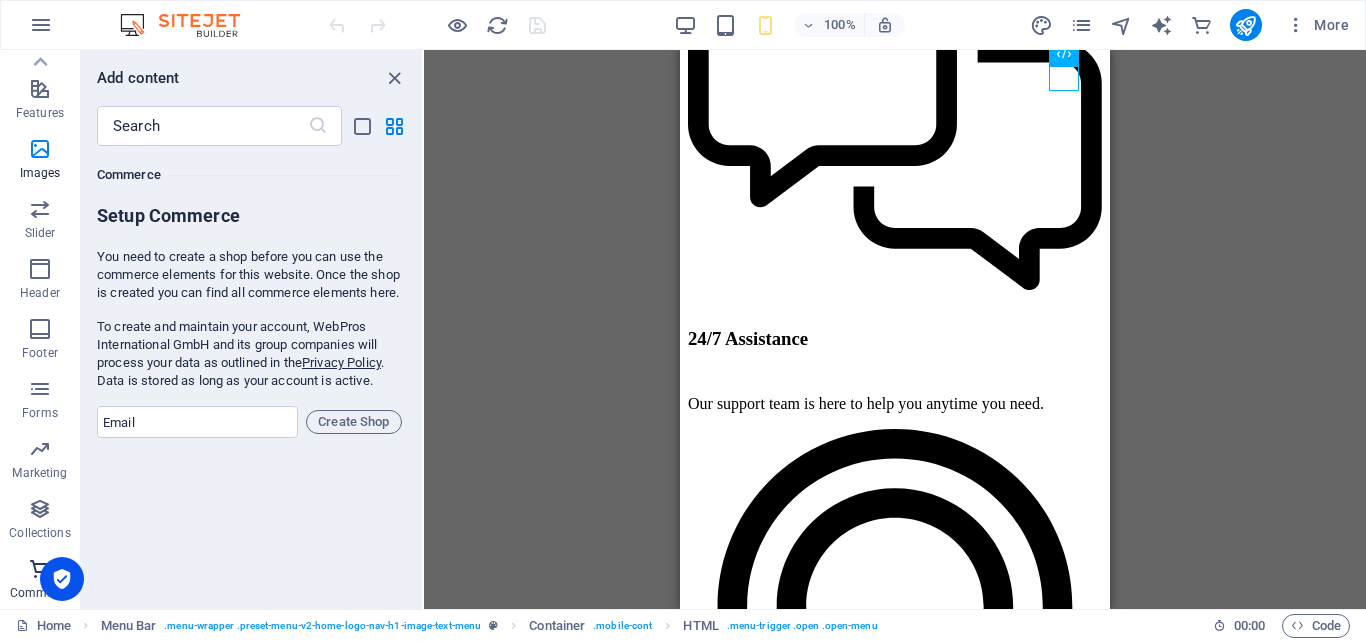 scroll, scrollTop: 19107, scrollLeft: 0, axis: vertical 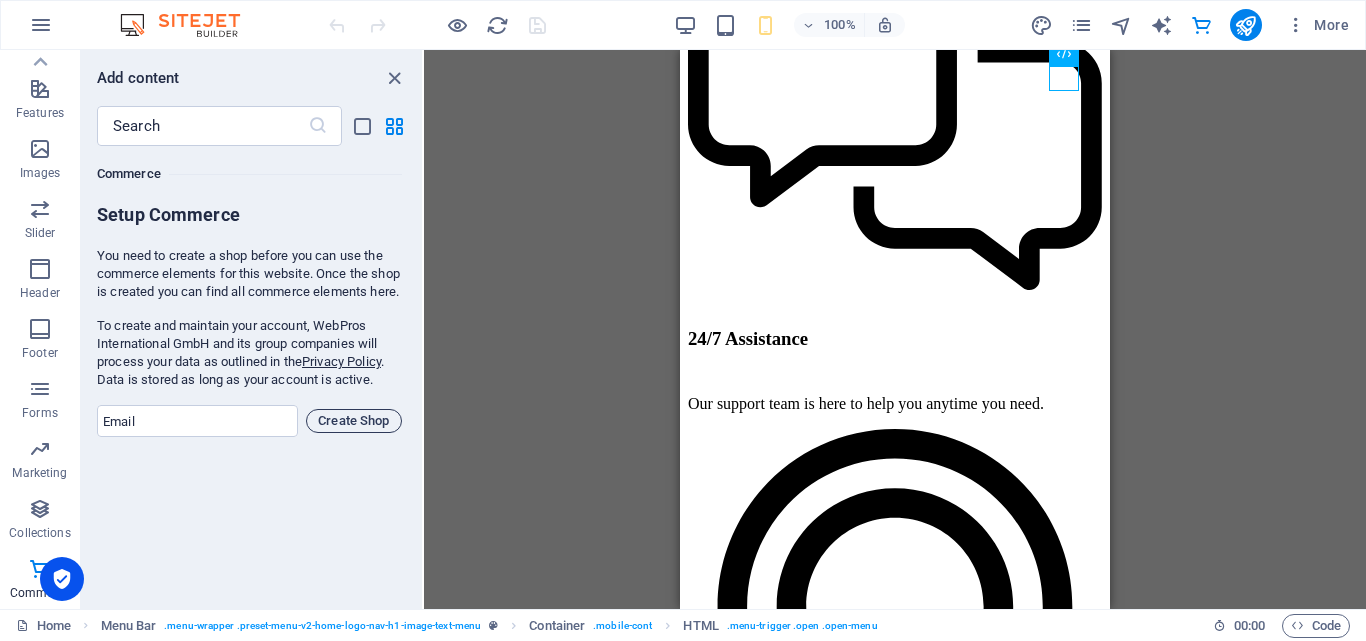 click on "Create Shop" at bounding box center (354, 421) 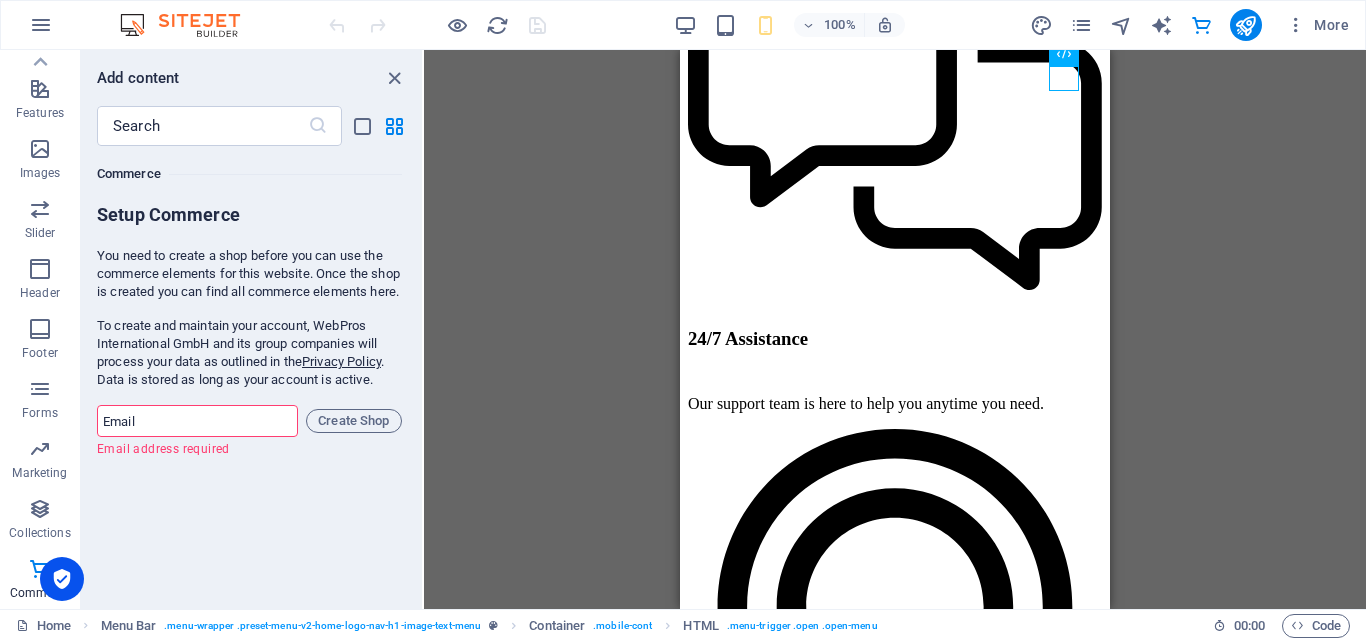 click on "Setup Commerce" at bounding box center [249, 217] 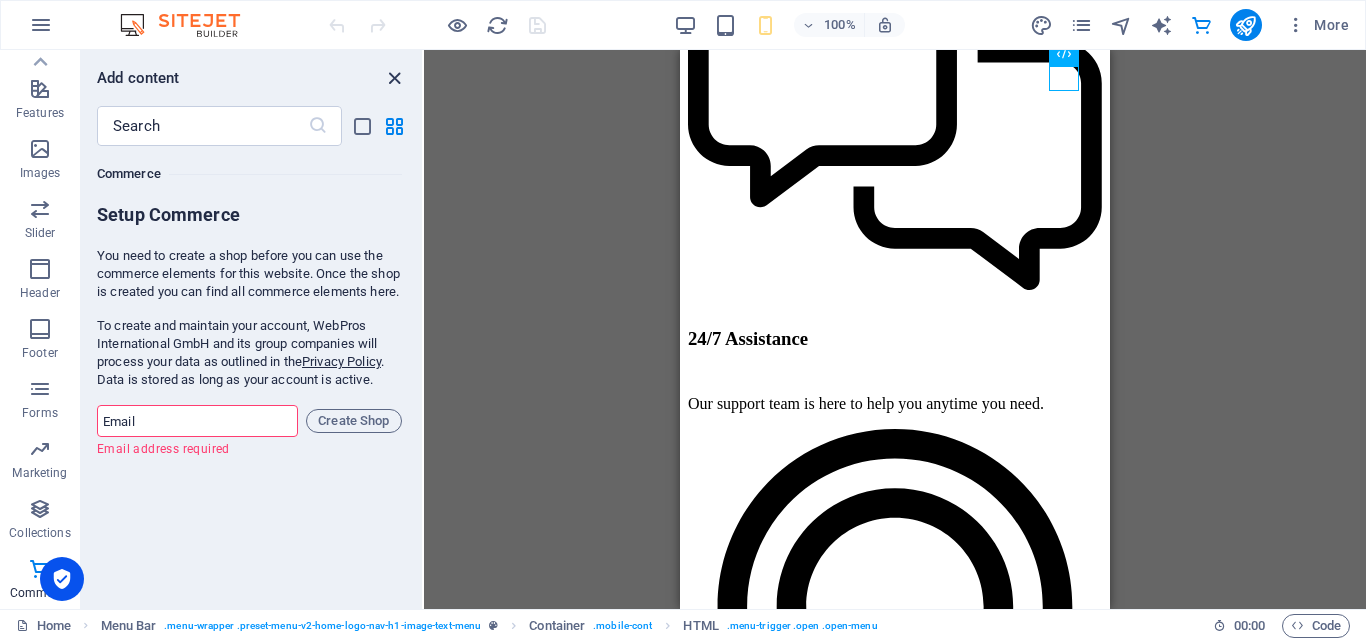 click at bounding box center (394, 78) 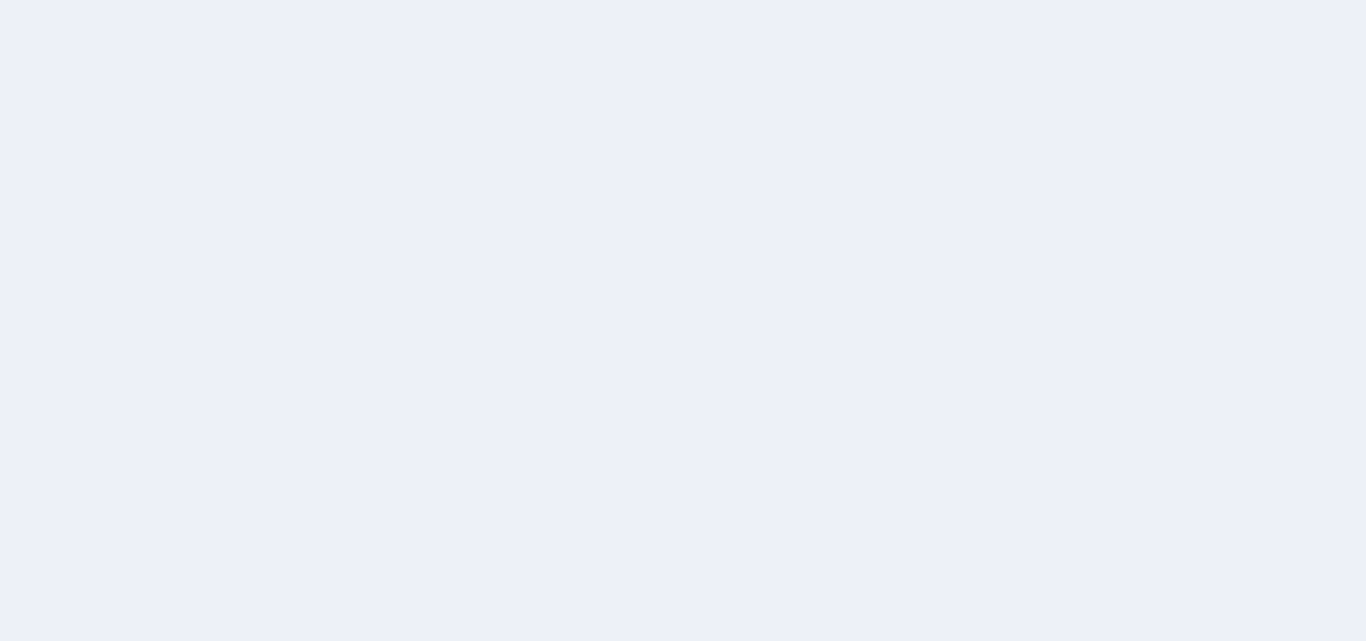 scroll, scrollTop: 0, scrollLeft: 0, axis: both 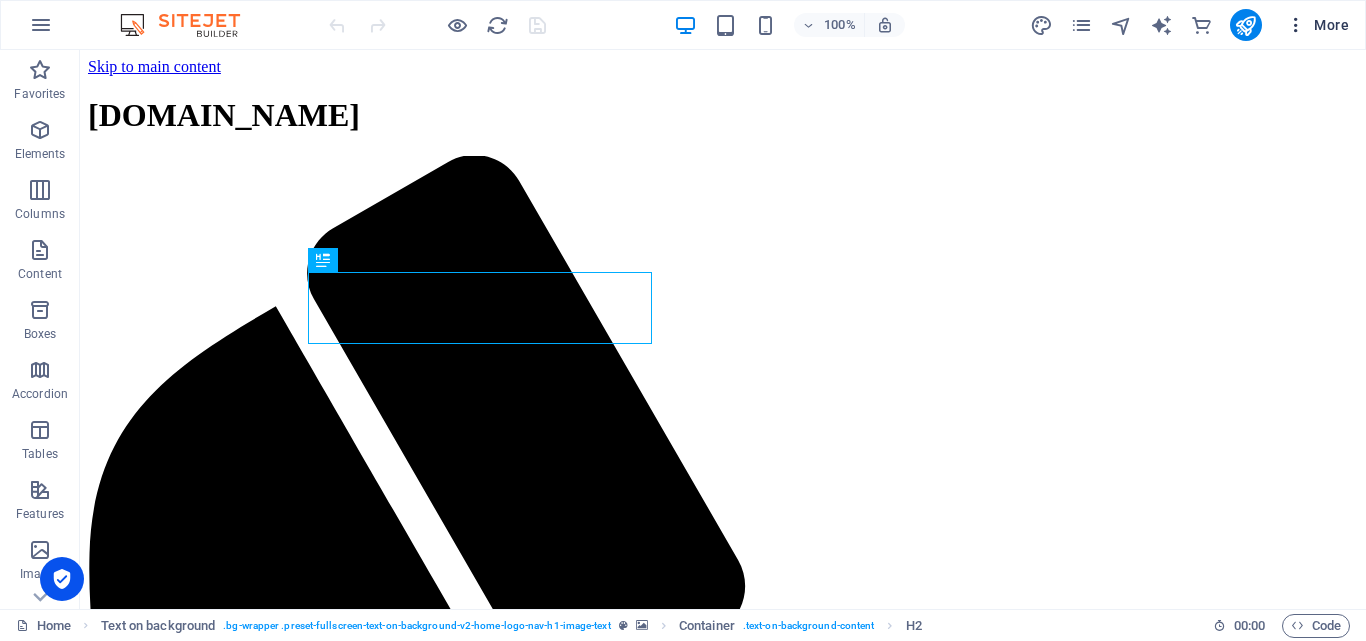 click at bounding box center [1296, 25] 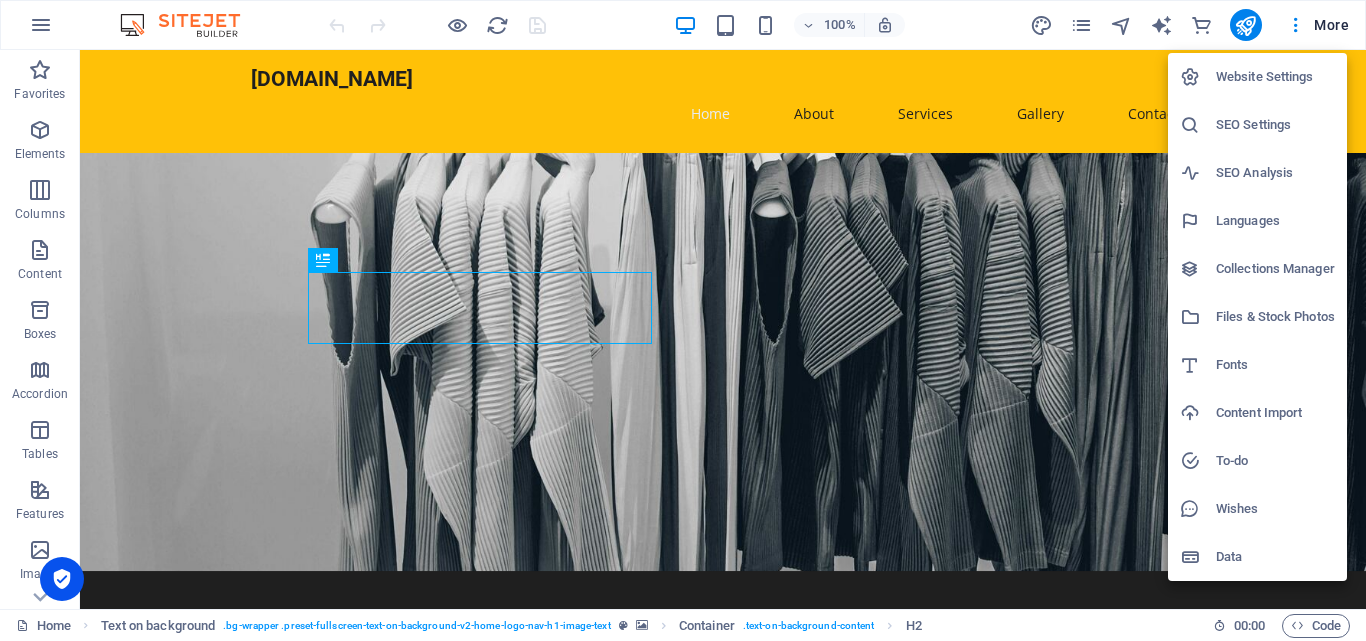 click at bounding box center (683, 320) 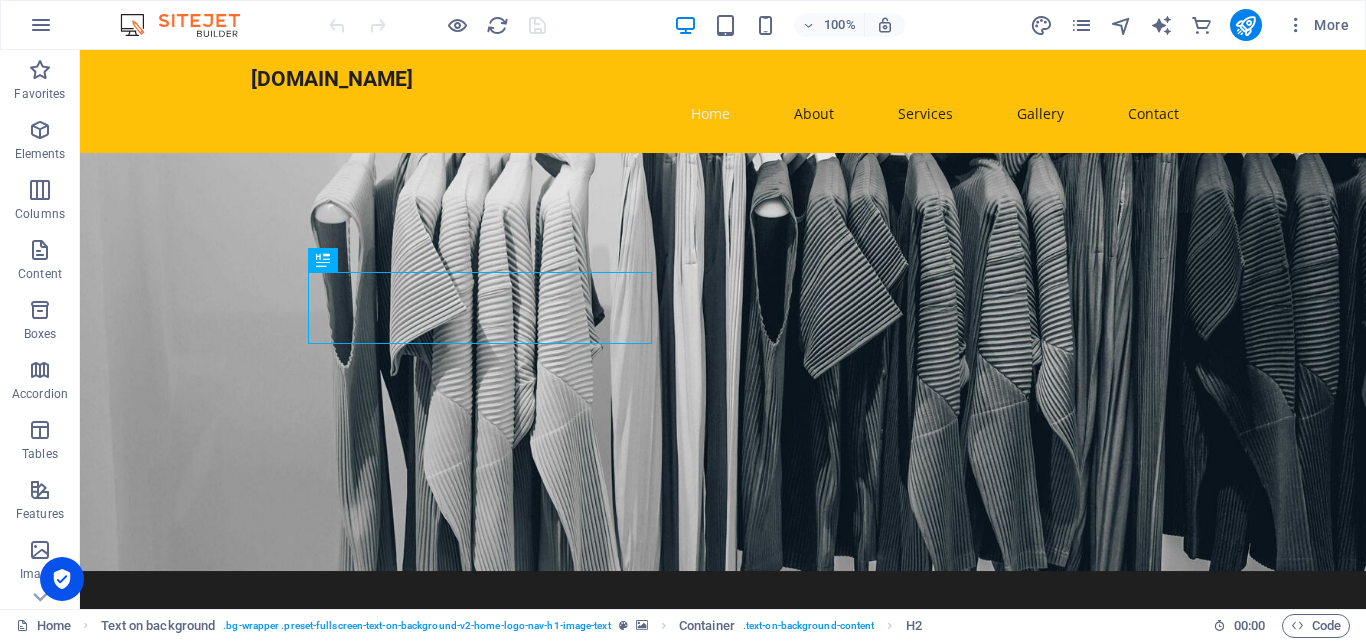 click at bounding box center [41, 25] 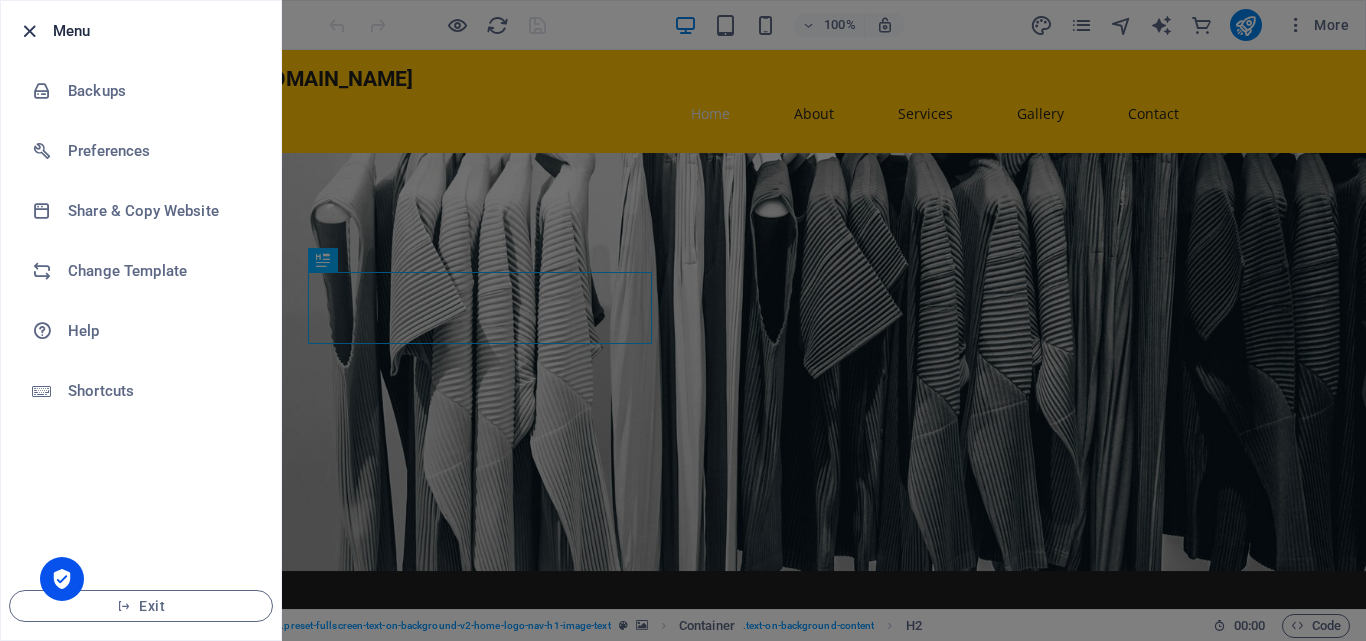 click at bounding box center (29, 31) 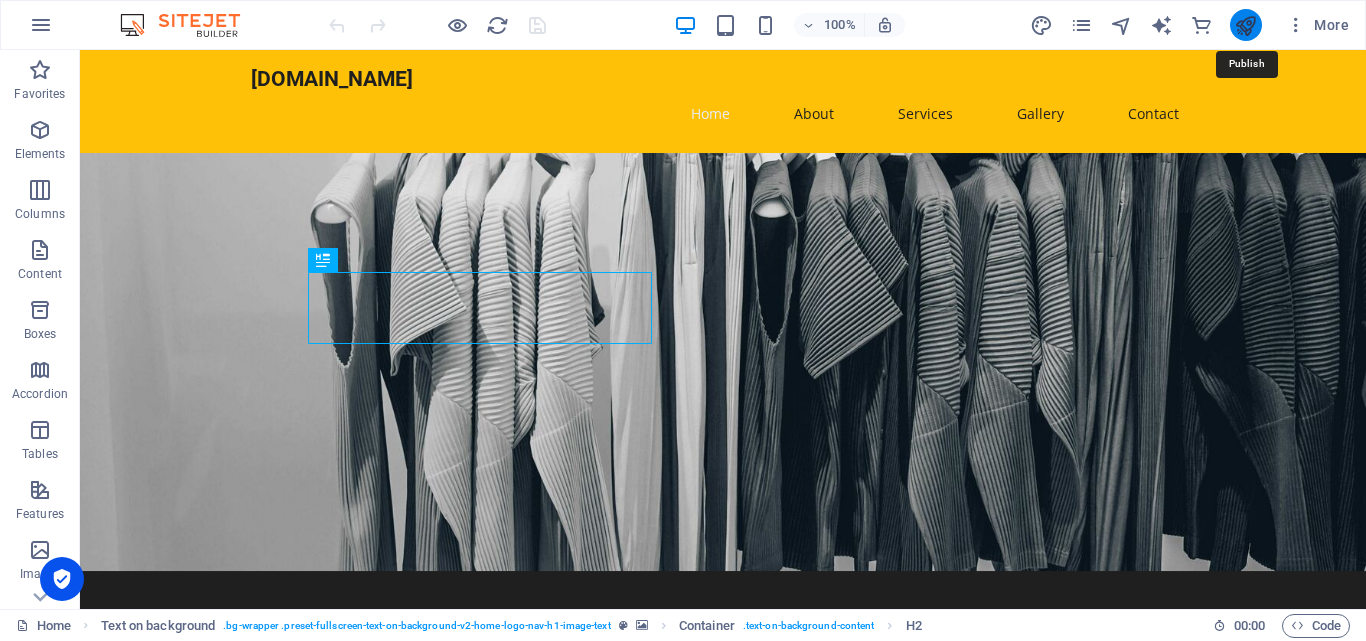click at bounding box center [1245, 25] 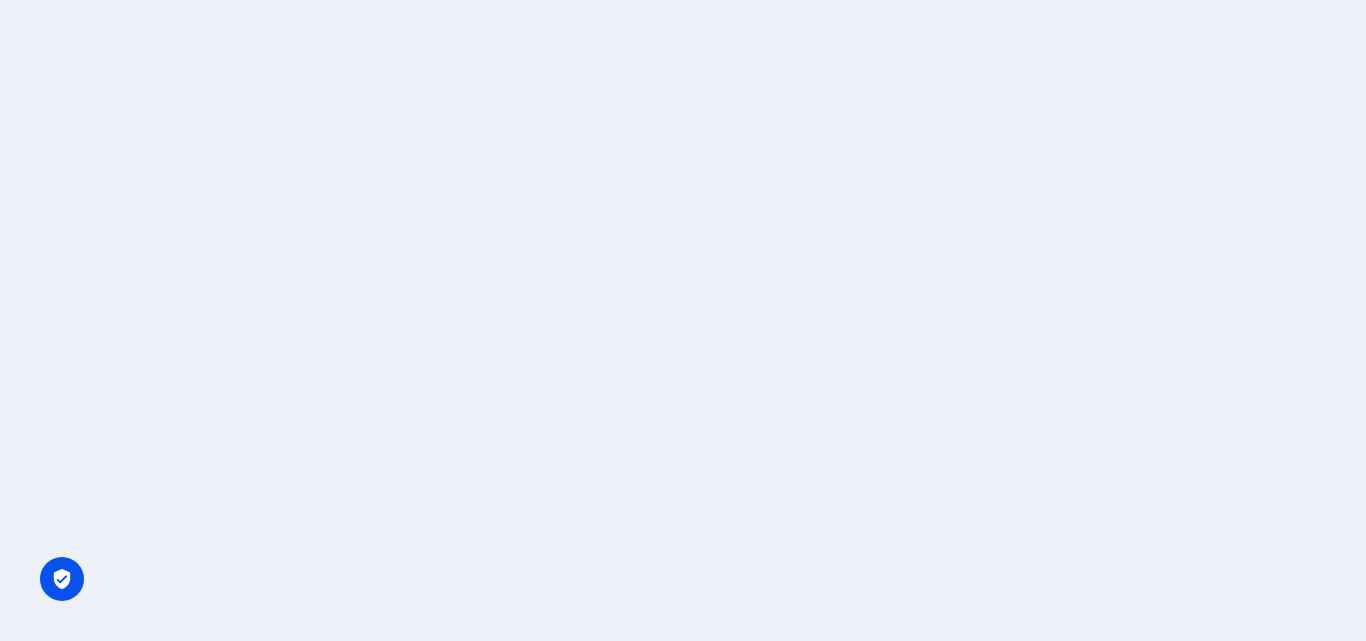 scroll, scrollTop: 0, scrollLeft: 0, axis: both 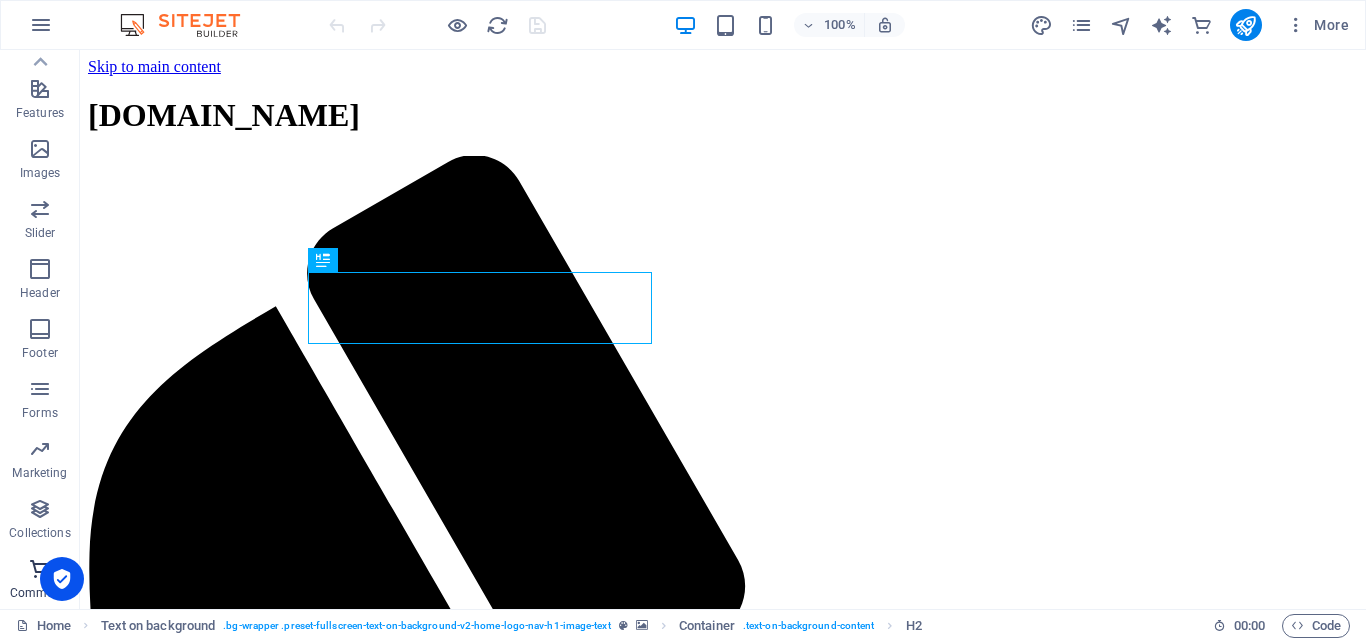 click on "Commerce" at bounding box center [40, 581] 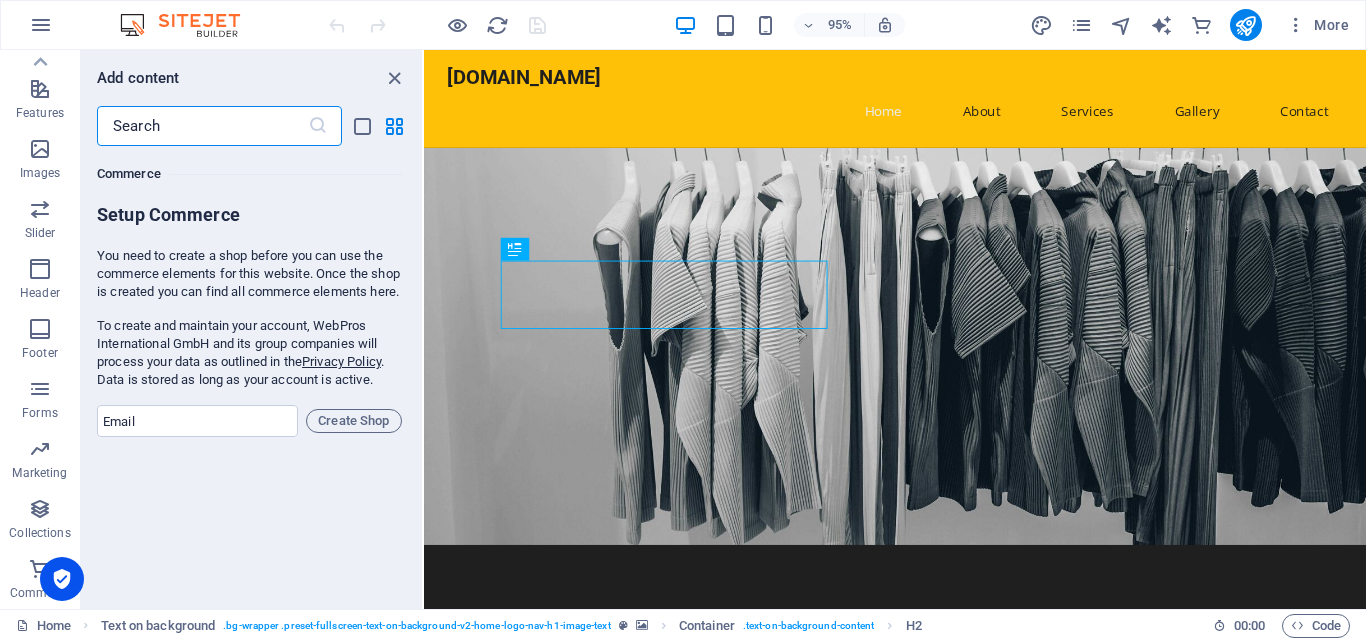 scroll, scrollTop: 19107, scrollLeft: 0, axis: vertical 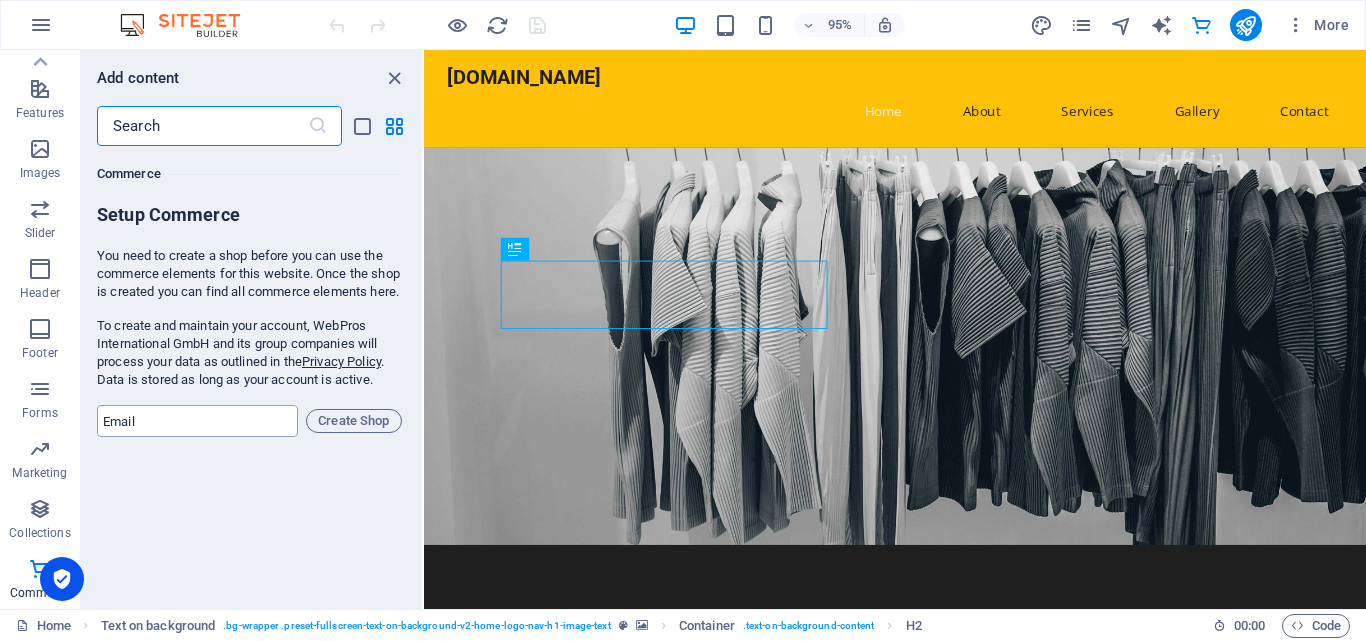 click at bounding box center (197, 421) 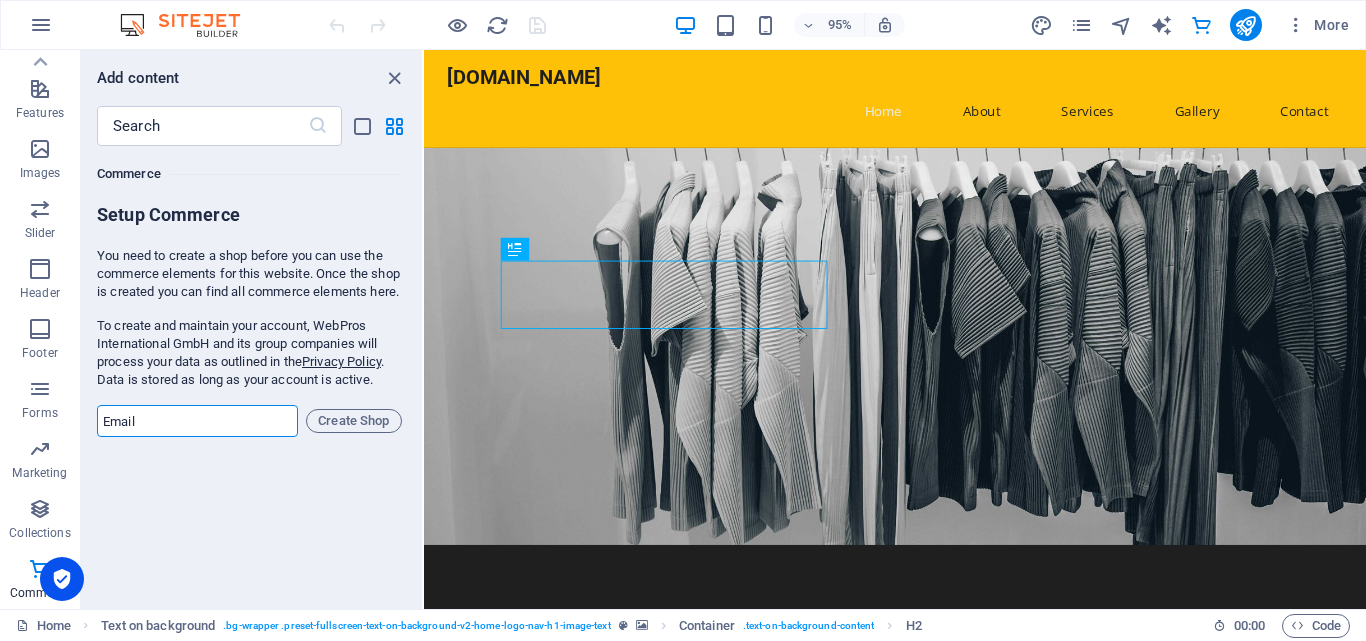type on "[DOMAIN_NAME][EMAIL_ADDRESS][DOMAIN_NAME]" 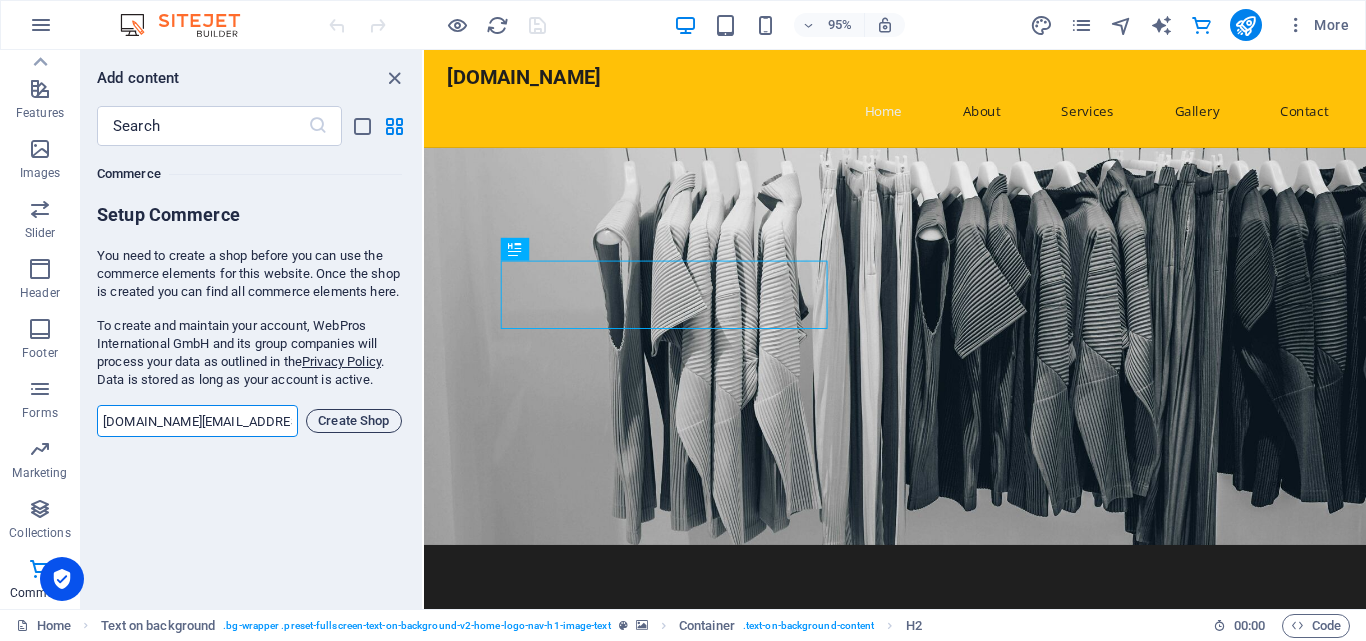 click on "Create Shop" at bounding box center (354, 421) 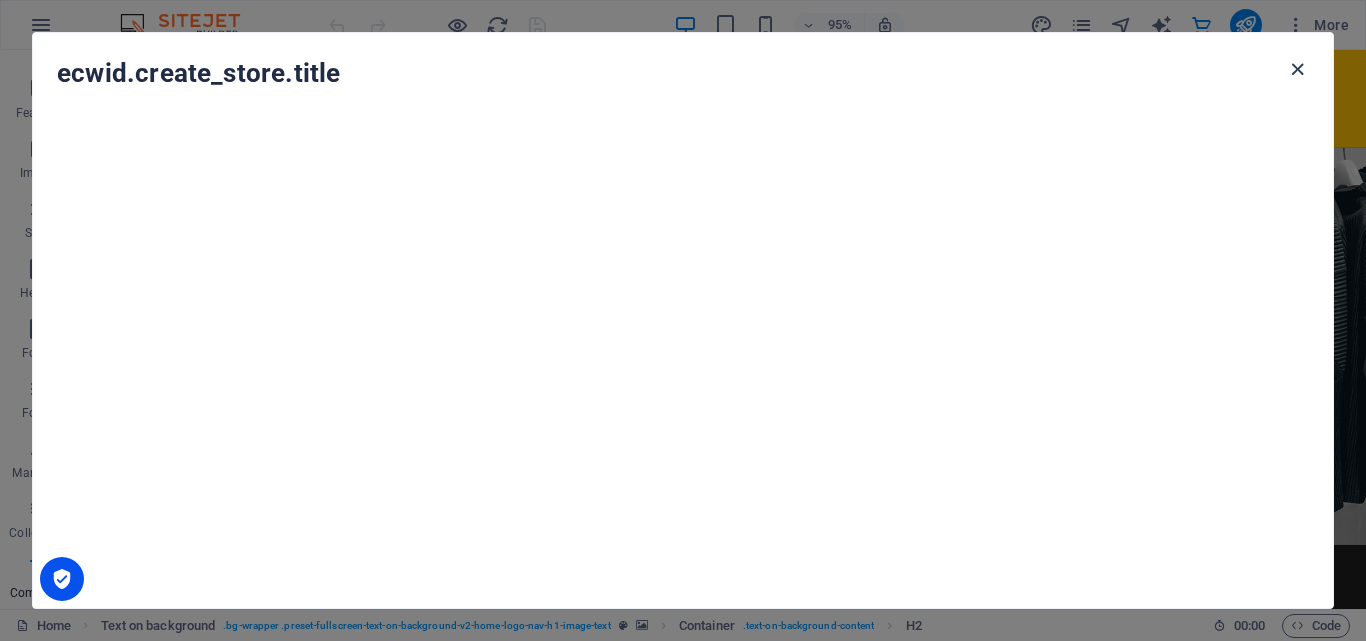 click at bounding box center (1297, 69) 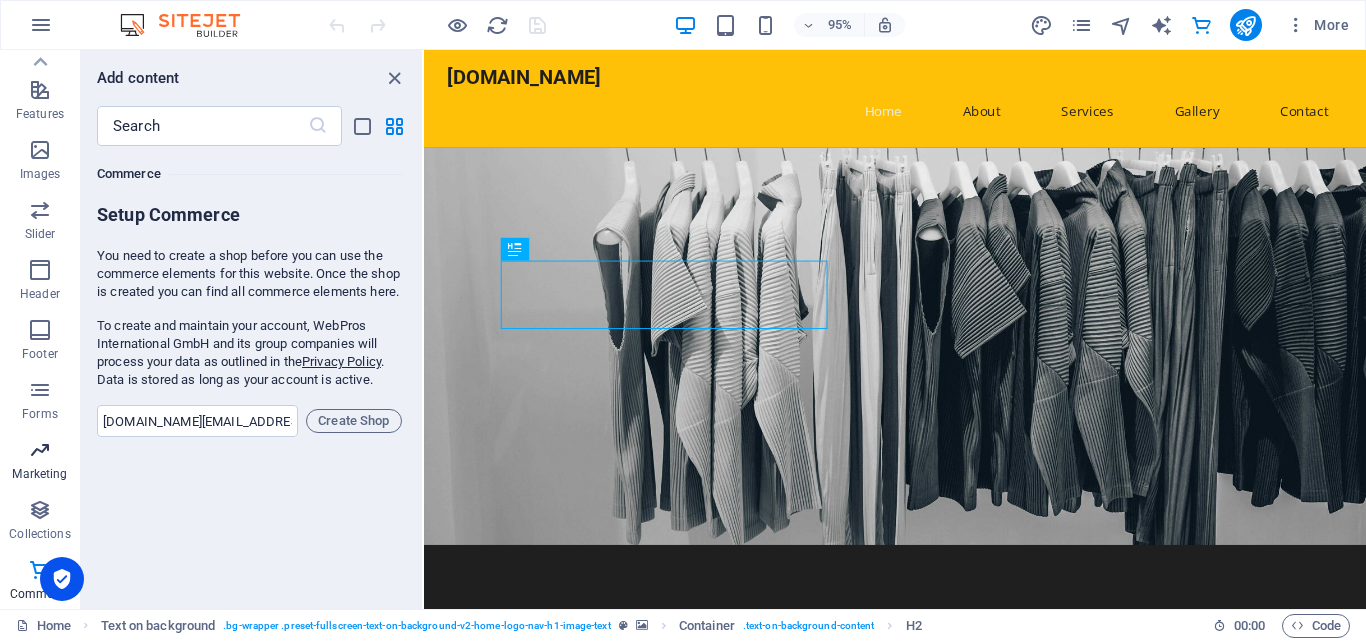 scroll, scrollTop: 401, scrollLeft: 0, axis: vertical 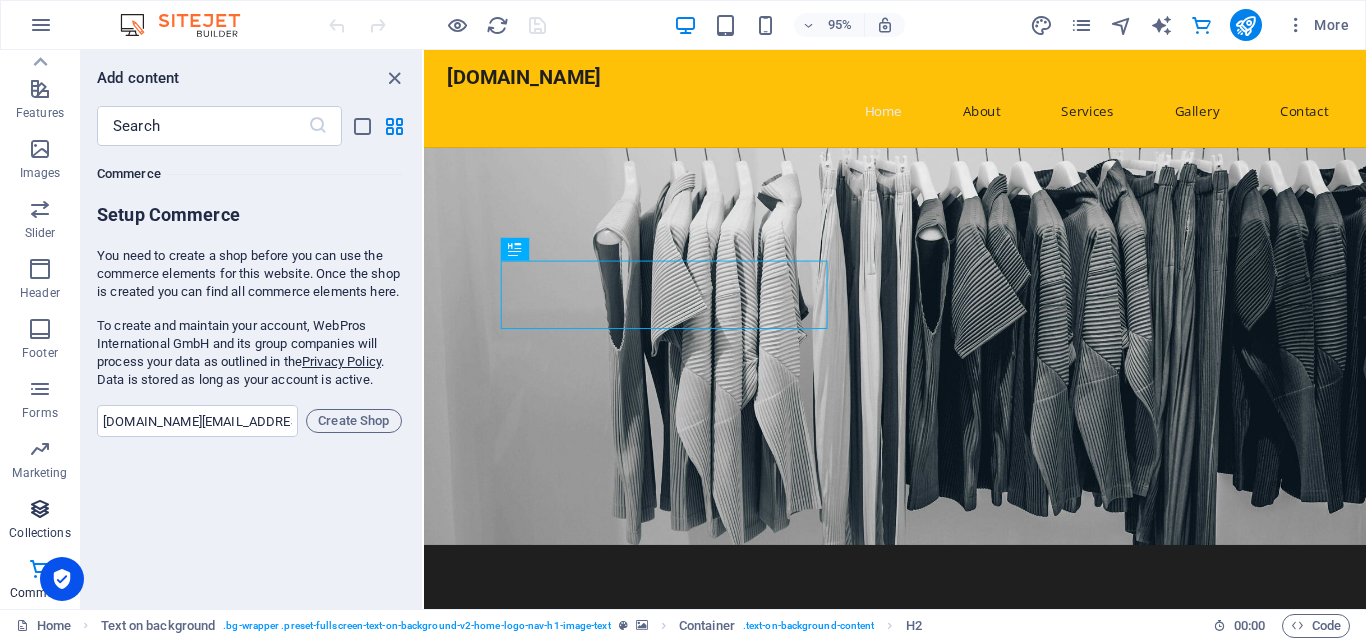 click on "Collections" at bounding box center (39, 533) 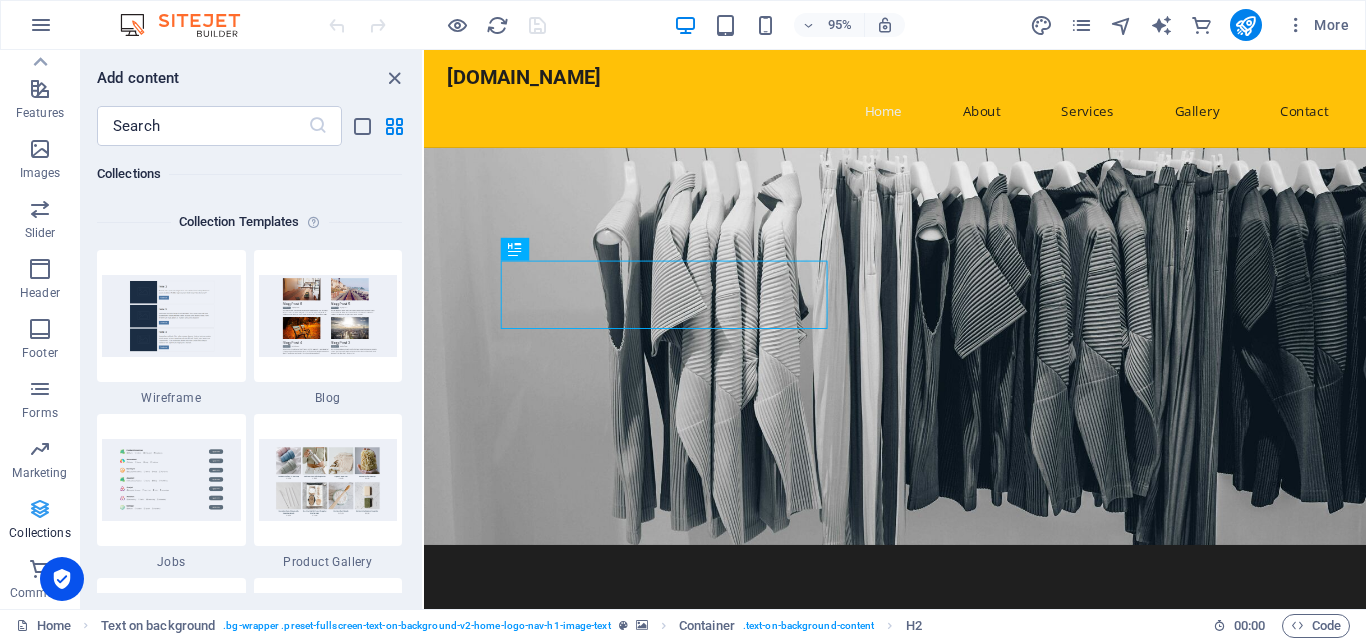 scroll, scrollTop: 18142, scrollLeft: 0, axis: vertical 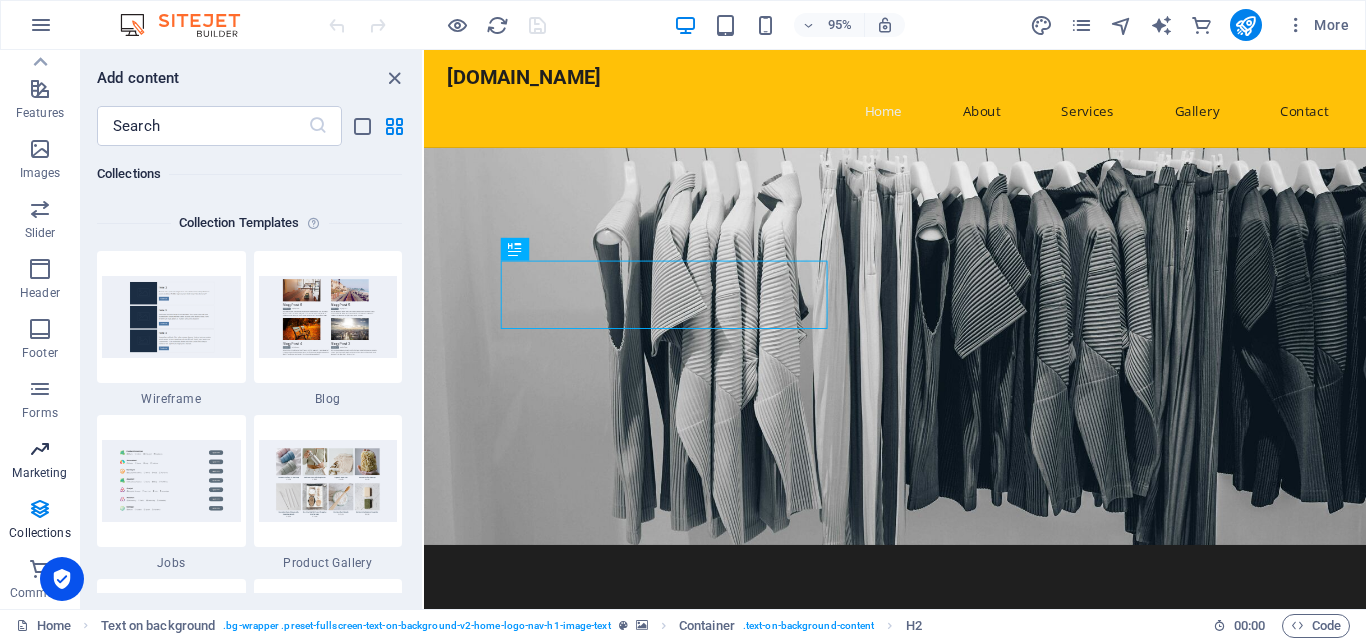 click on "Marketing" at bounding box center (39, 473) 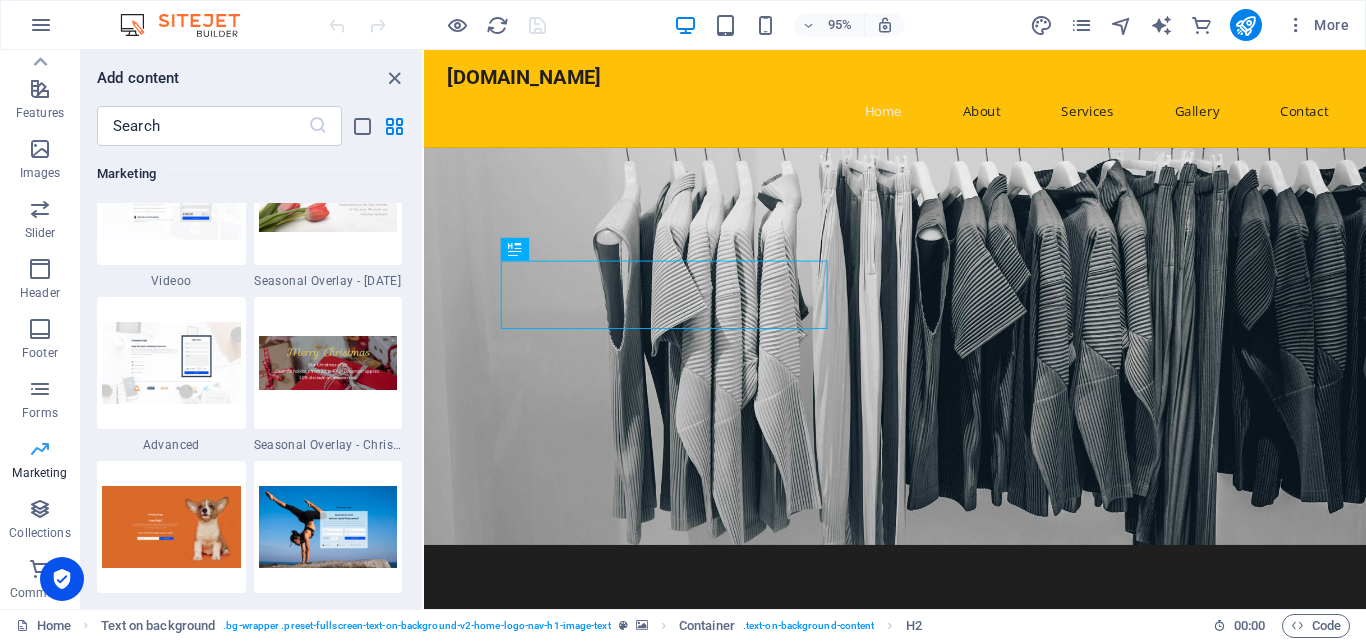scroll, scrollTop: 16125, scrollLeft: 0, axis: vertical 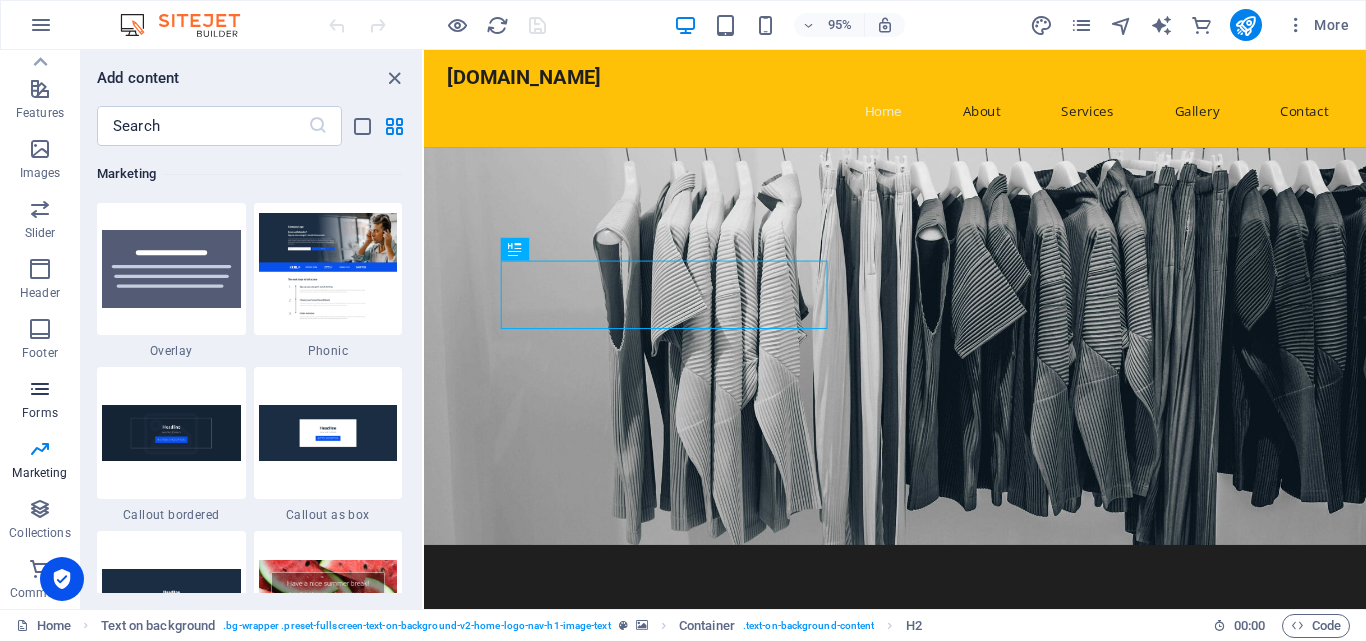 click on "Forms" at bounding box center [40, 413] 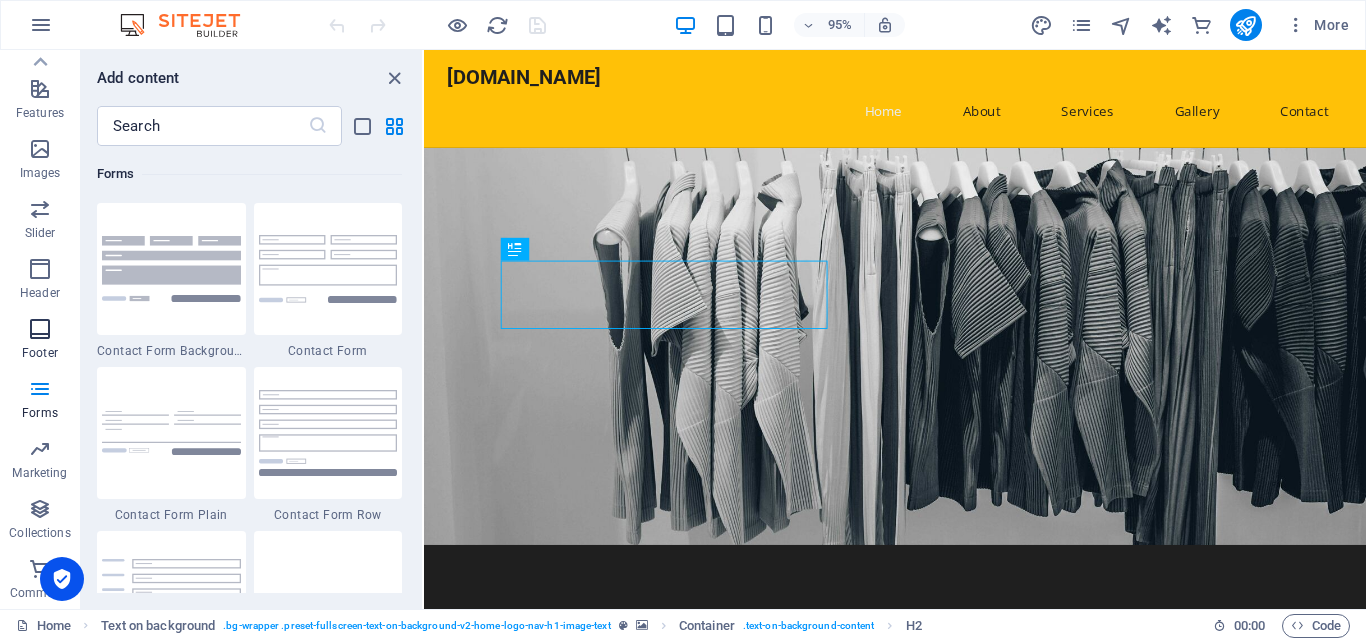 click on "Footer" at bounding box center [40, 353] 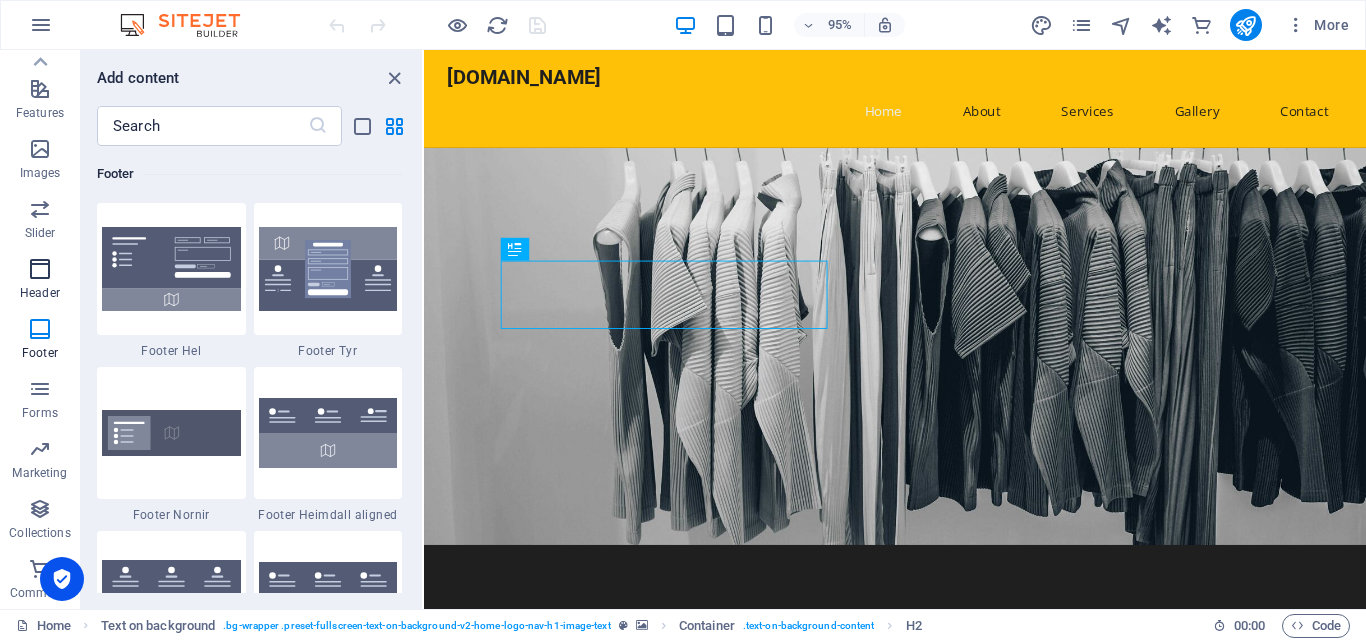 click at bounding box center (40, 269) 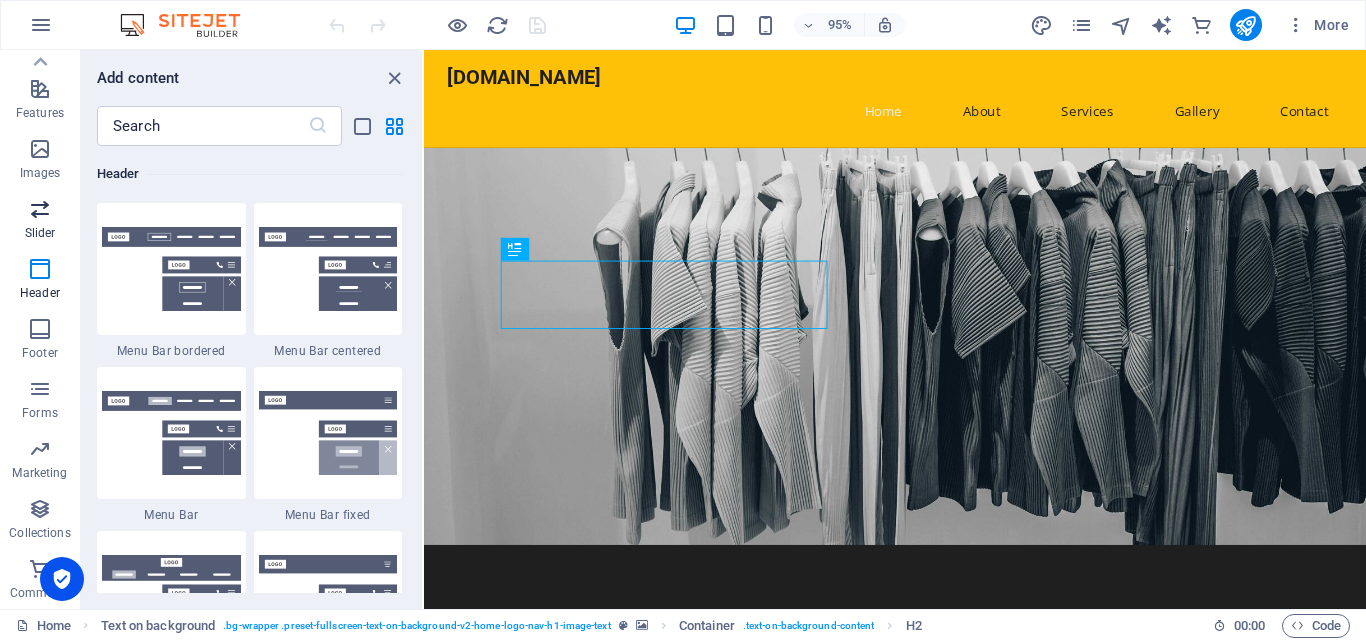 click on "Slider" at bounding box center [40, 233] 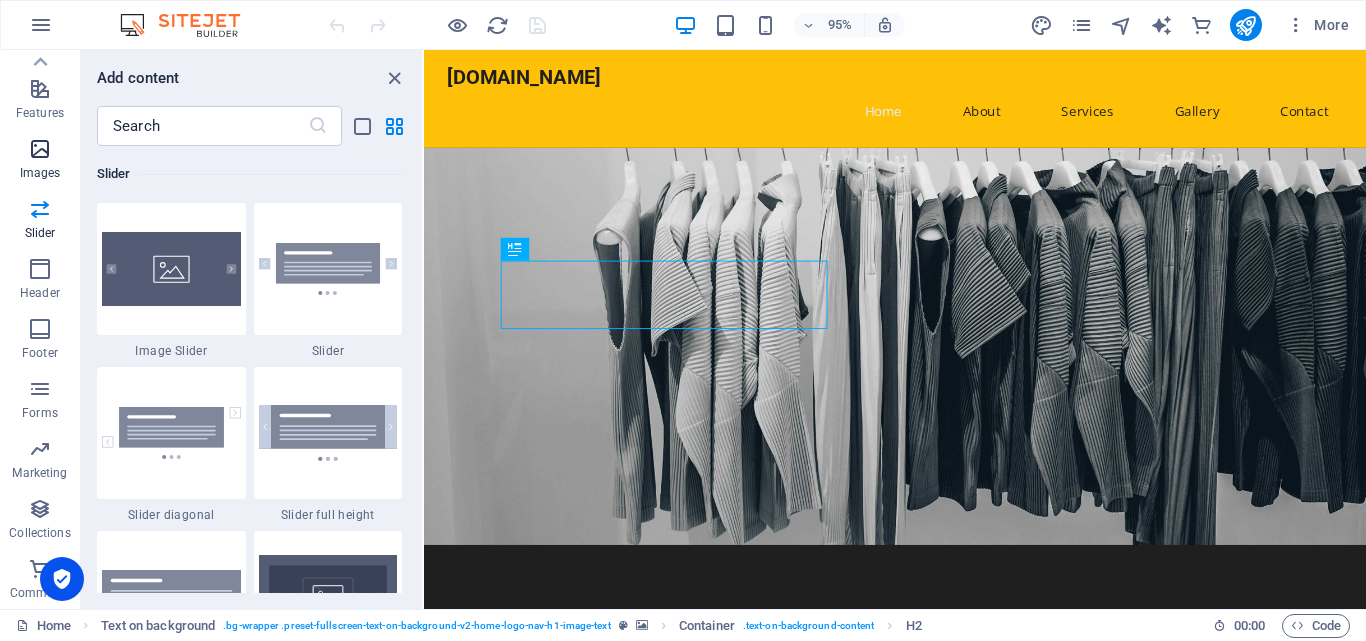 click at bounding box center (40, 149) 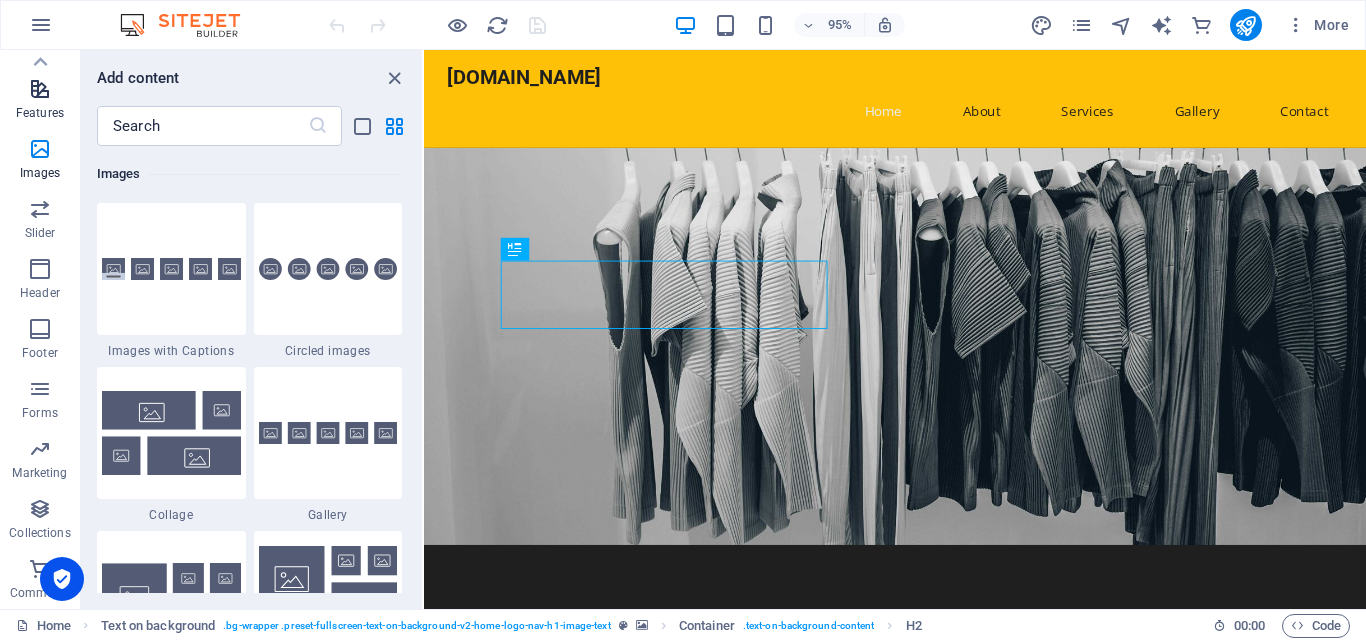 click on "Features" at bounding box center (40, 101) 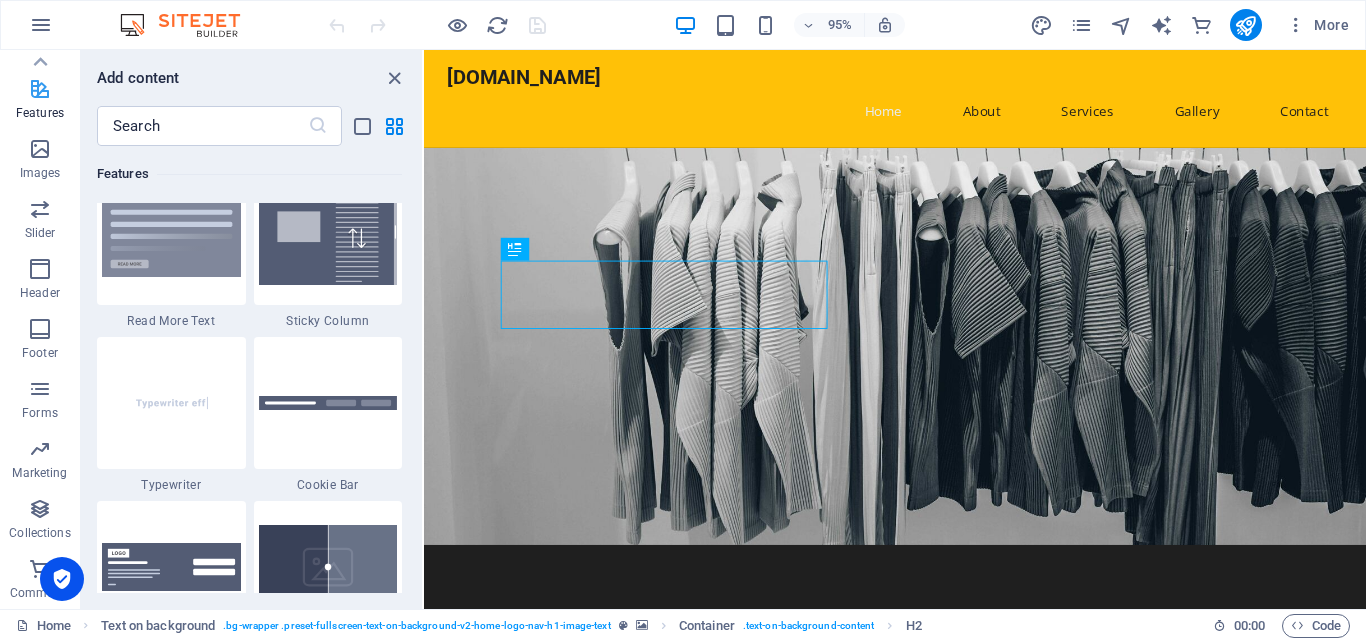 scroll, scrollTop: 7631, scrollLeft: 0, axis: vertical 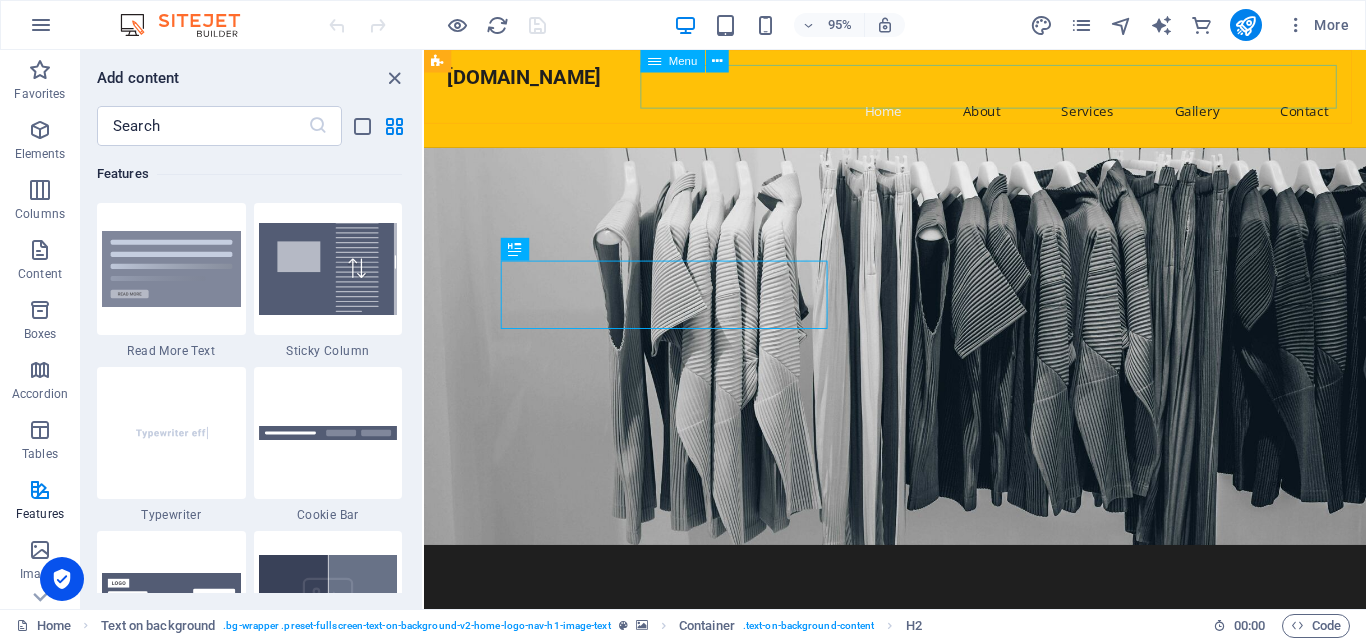 click at bounding box center (654, 61) 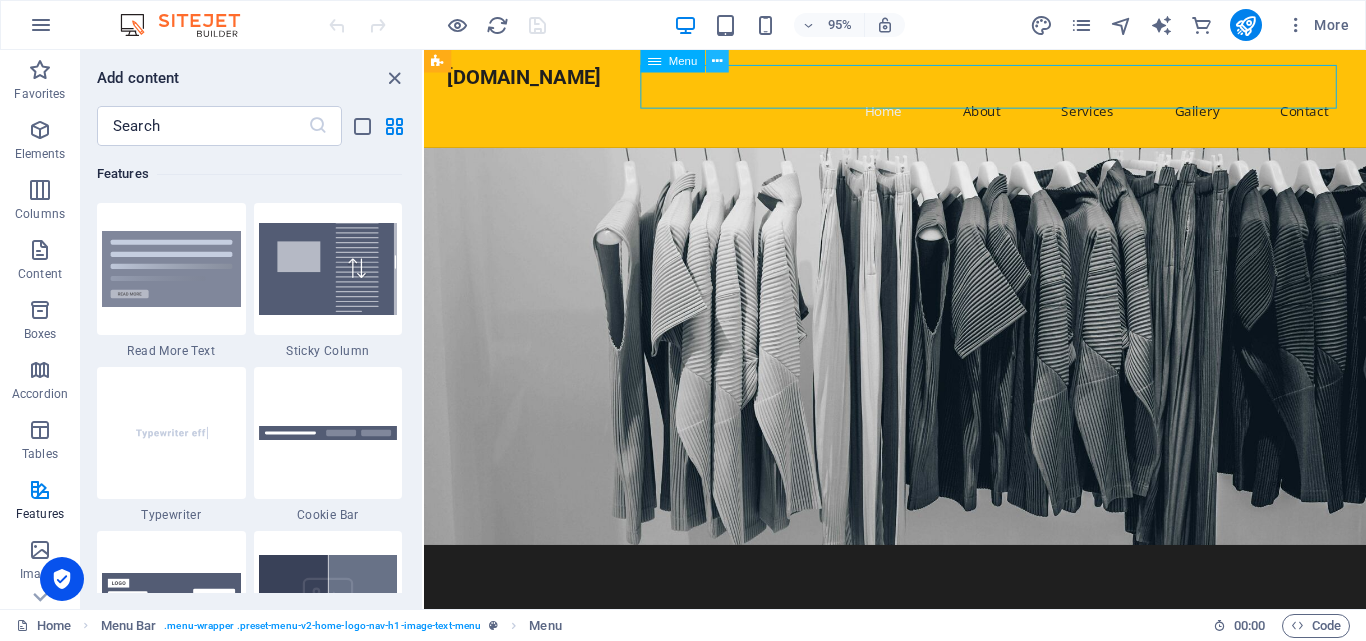 click at bounding box center (717, 61) 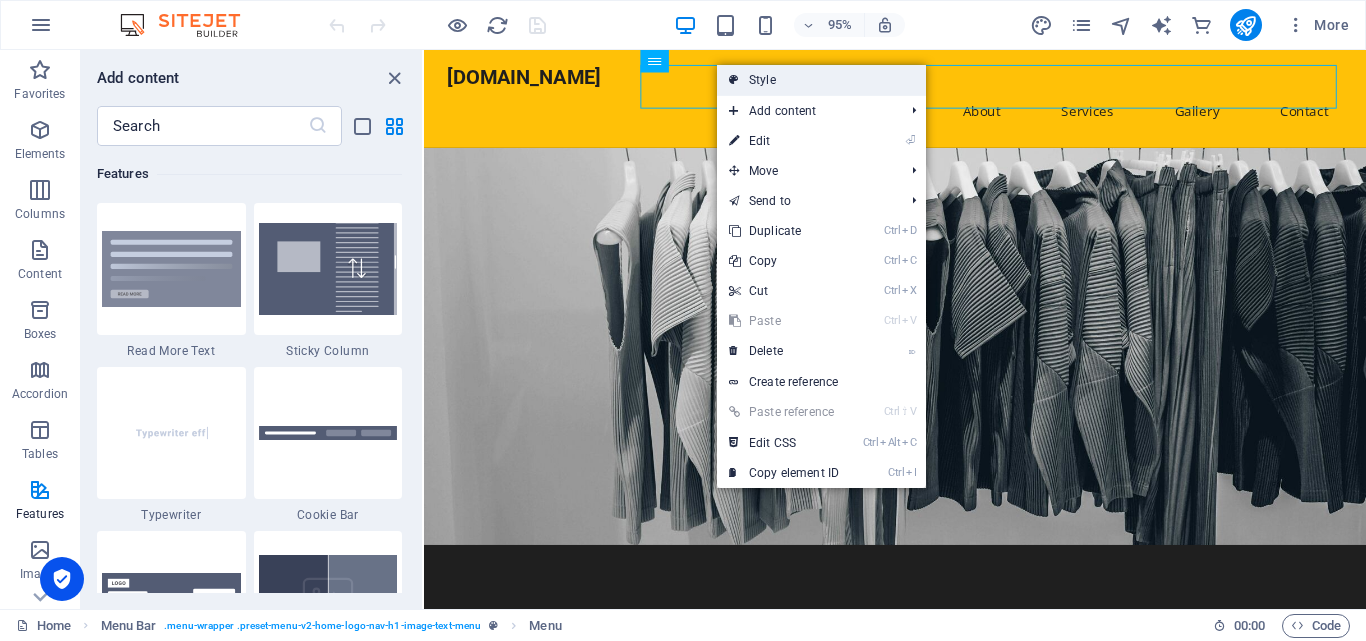 drag, startPoint x: 785, startPoint y: 81, endPoint x: 253, endPoint y: 94, distance: 532.1588 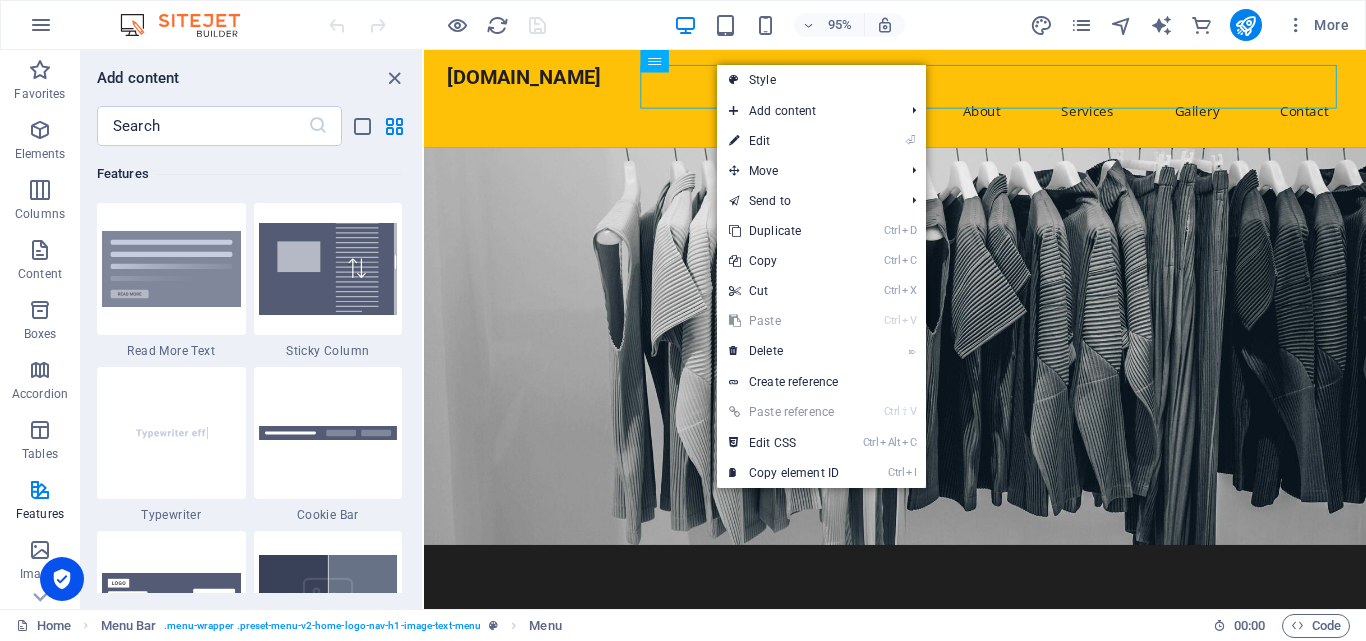 select on "rem" 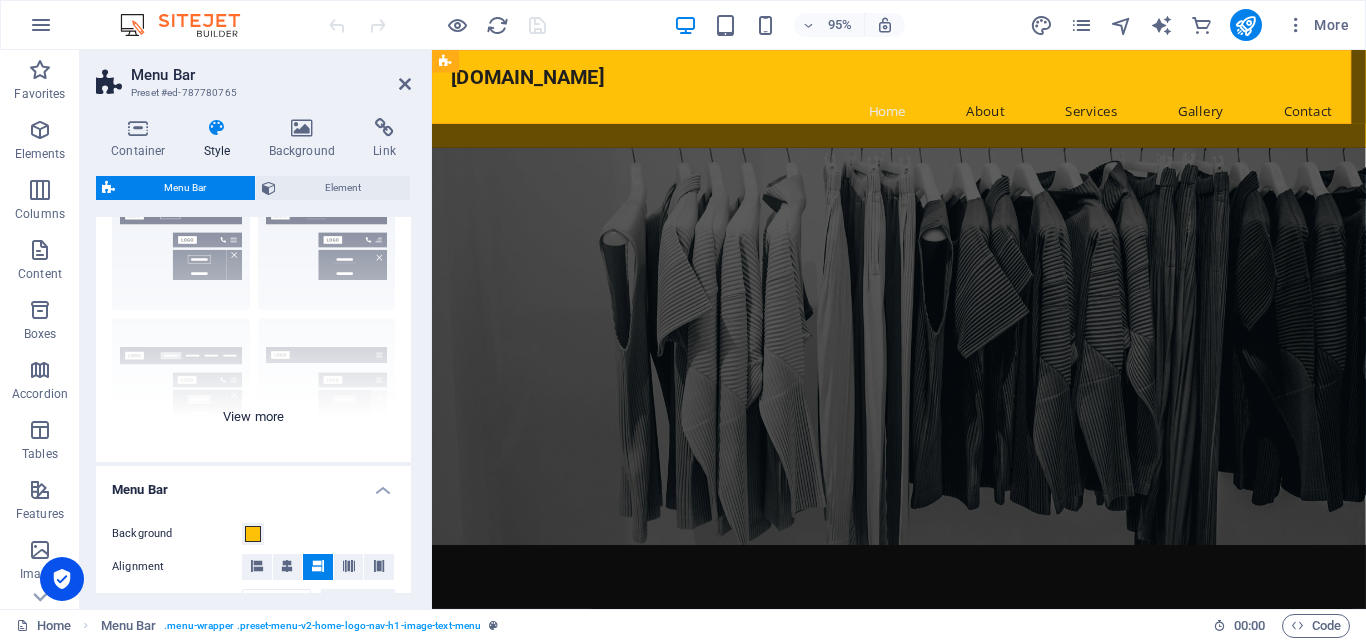 scroll, scrollTop: 200, scrollLeft: 0, axis: vertical 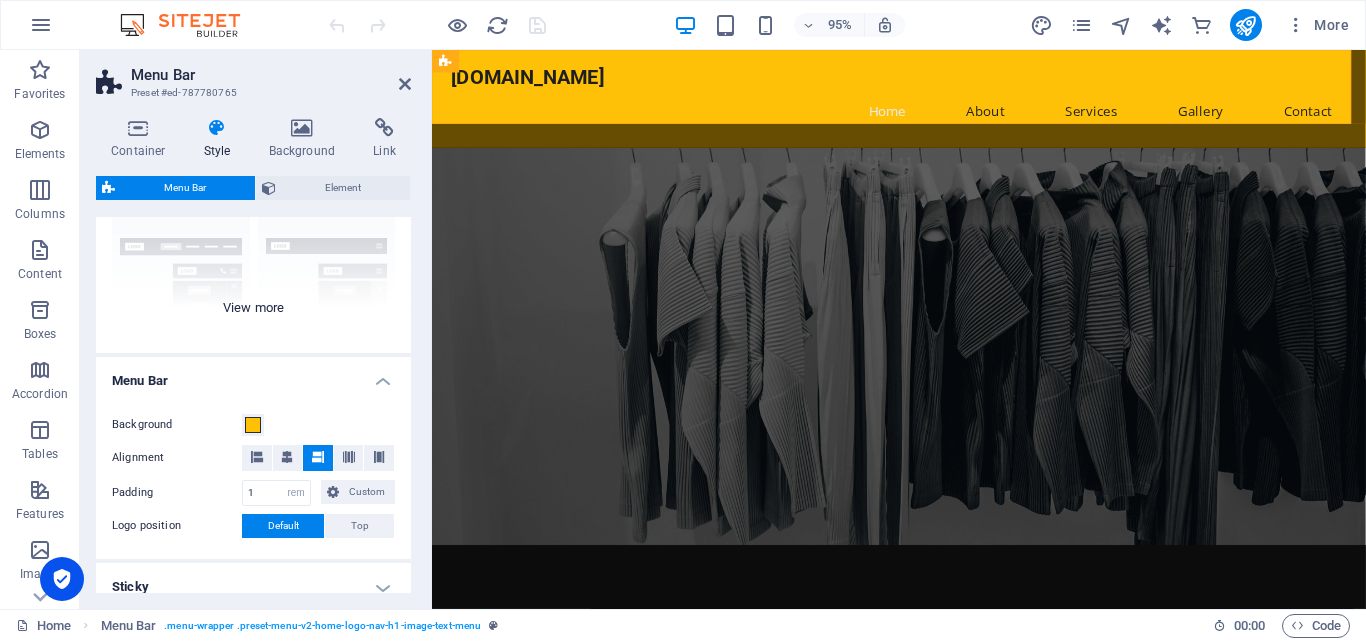 click on "Border Centered Default Fixed Loki Trigger Wide XXL" at bounding box center [253, 203] 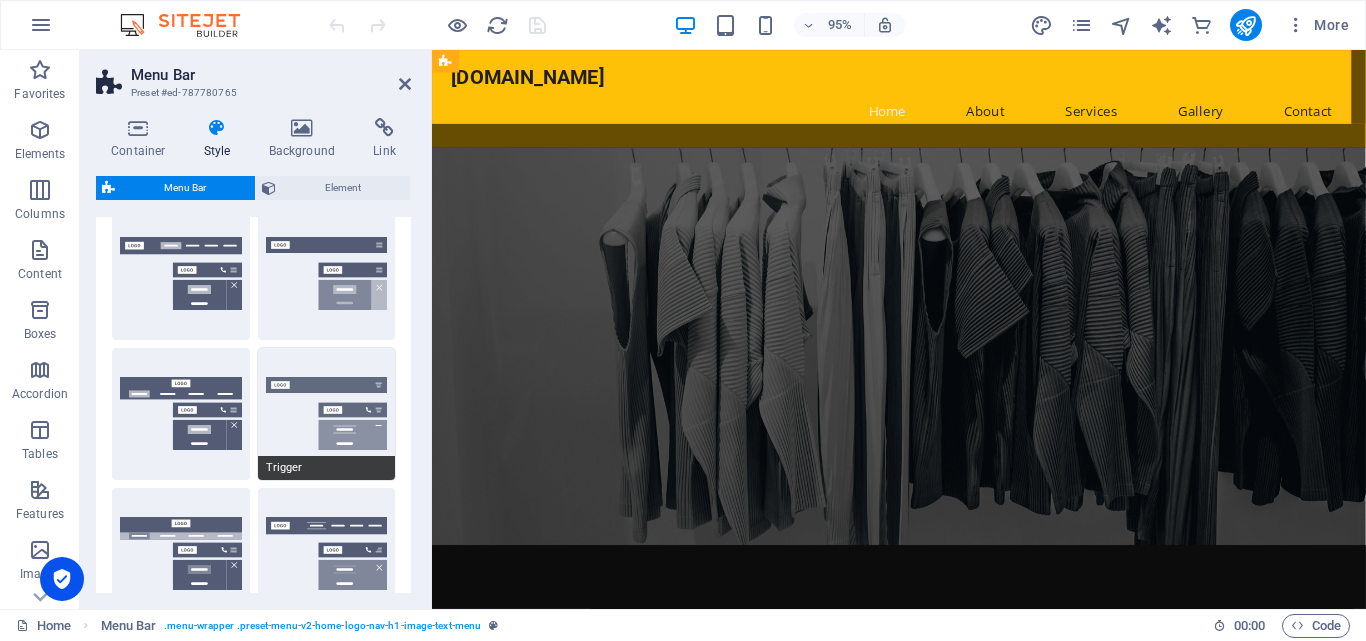 scroll, scrollTop: 200, scrollLeft: 0, axis: vertical 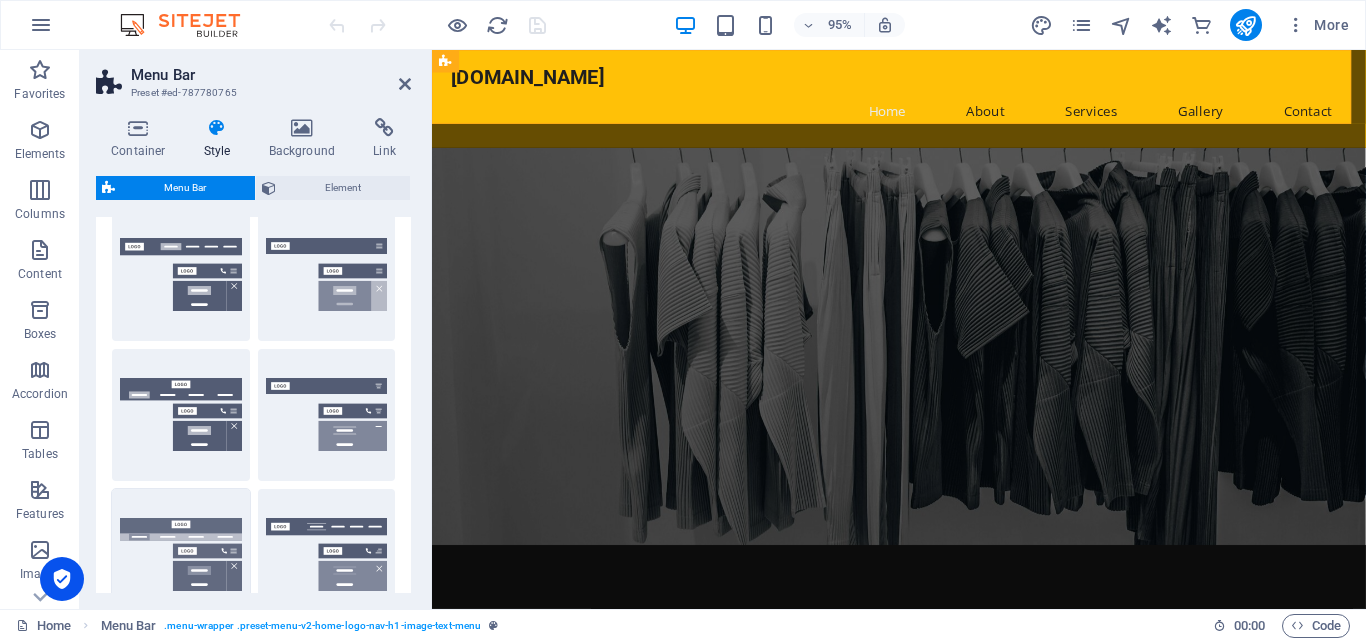 click on "Wide" at bounding box center [181, 555] 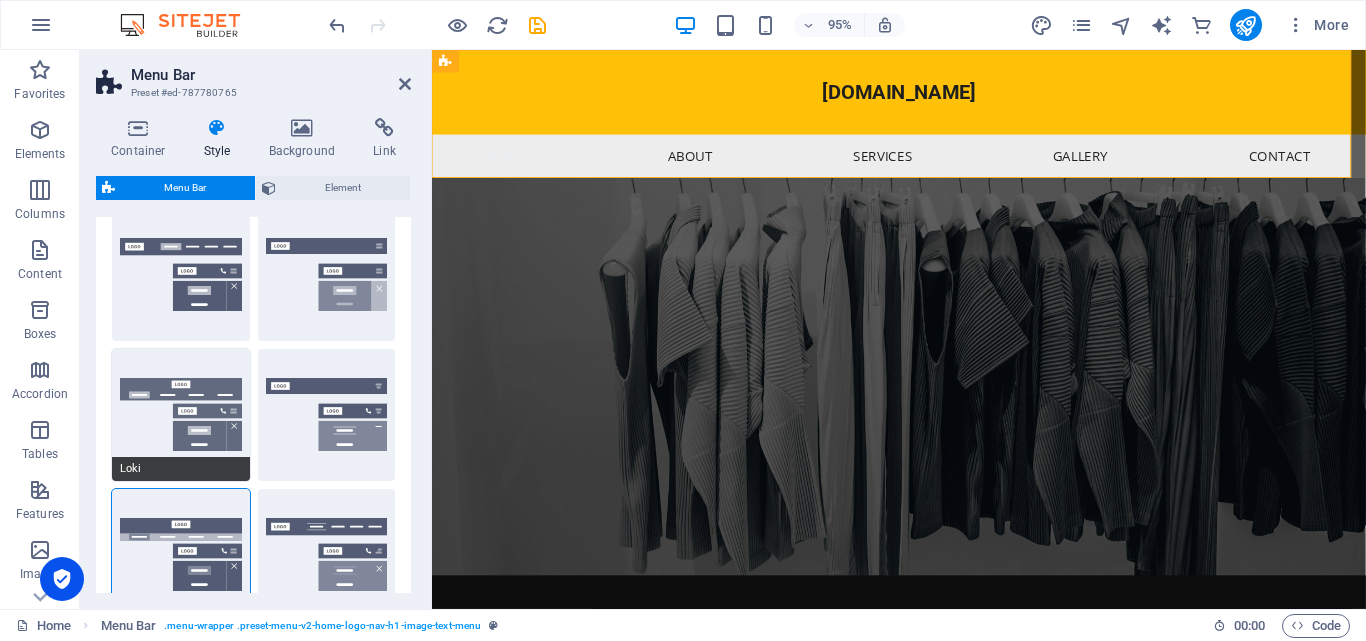 drag, startPoint x: 189, startPoint y: 302, endPoint x: 173, endPoint y: 370, distance: 69.856995 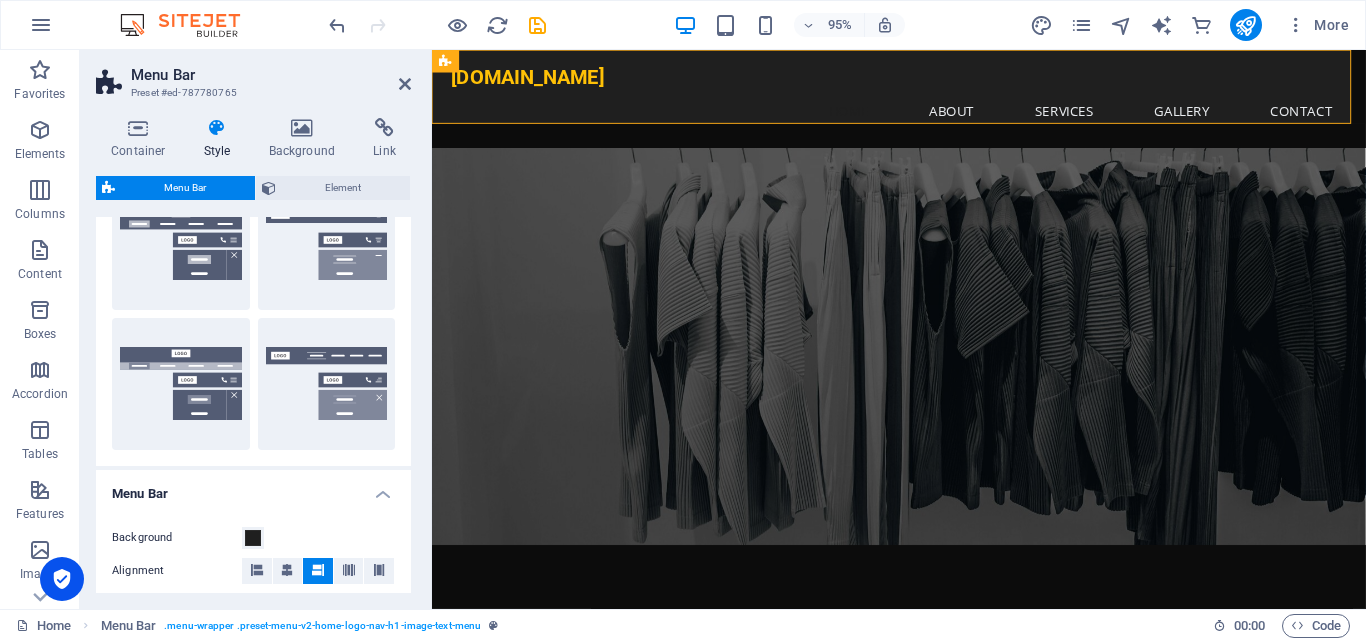 scroll, scrollTop: 400, scrollLeft: 0, axis: vertical 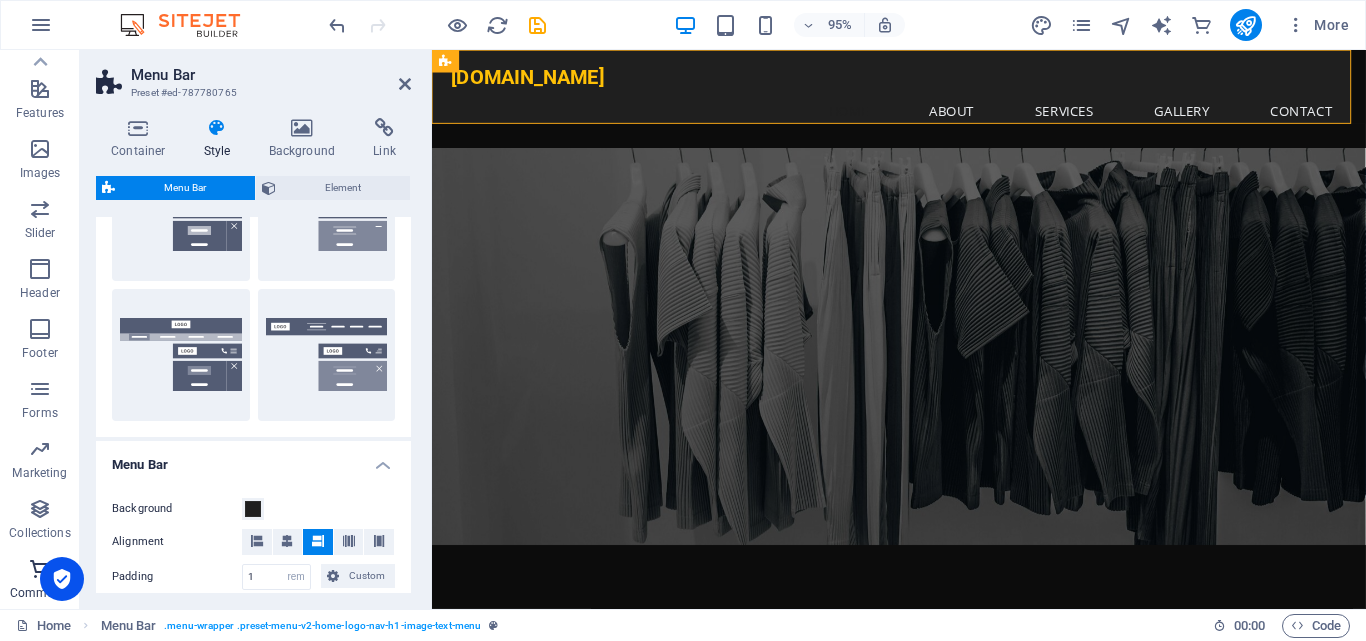 click on "Commerce" at bounding box center [40, 593] 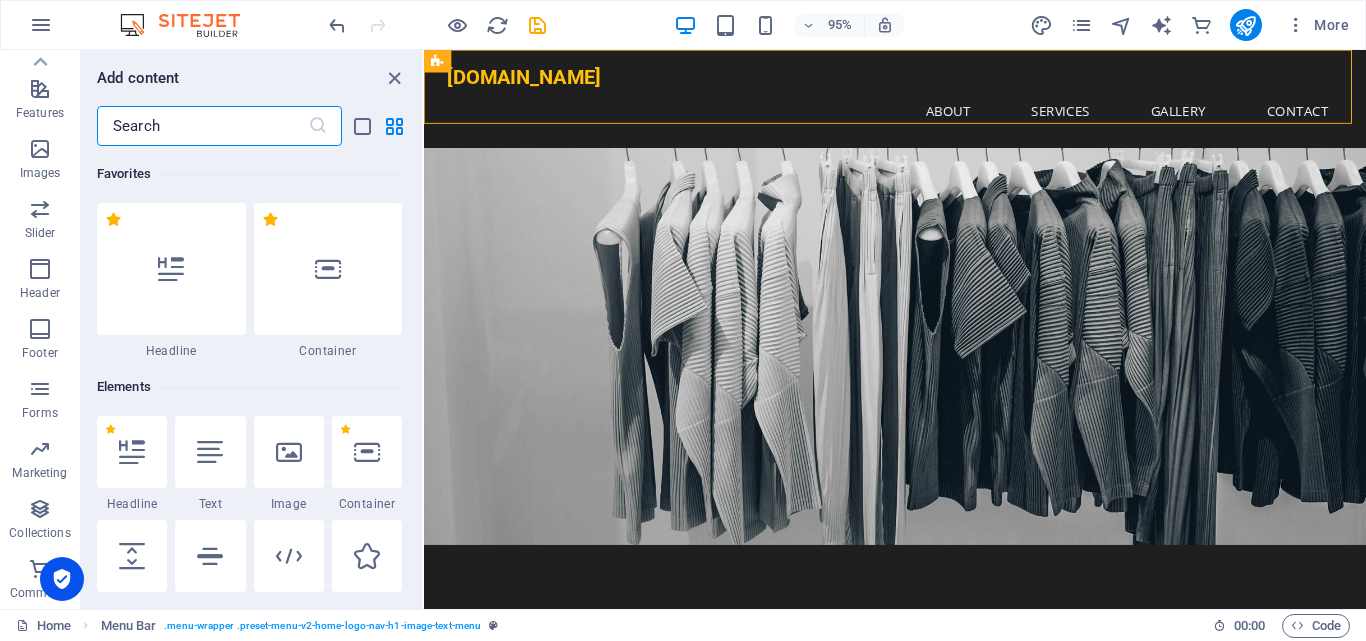 scroll, scrollTop: 19107, scrollLeft: 0, axis: vertical 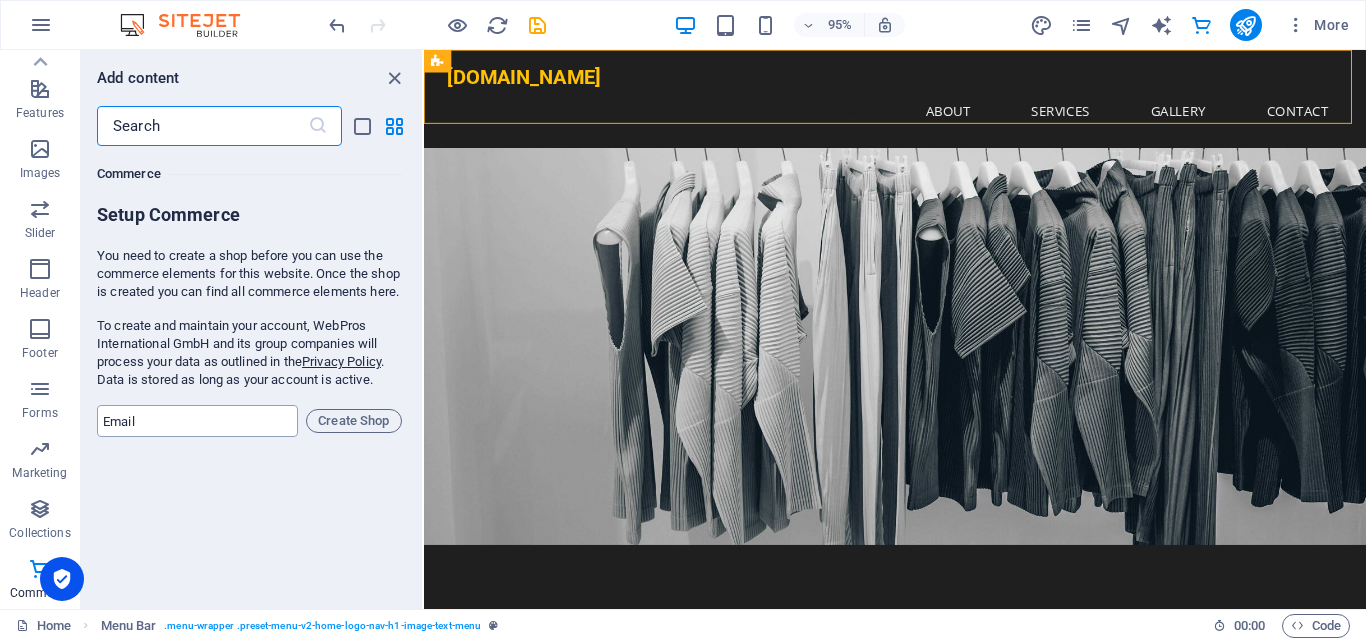 click at bounding box center (197, 421) 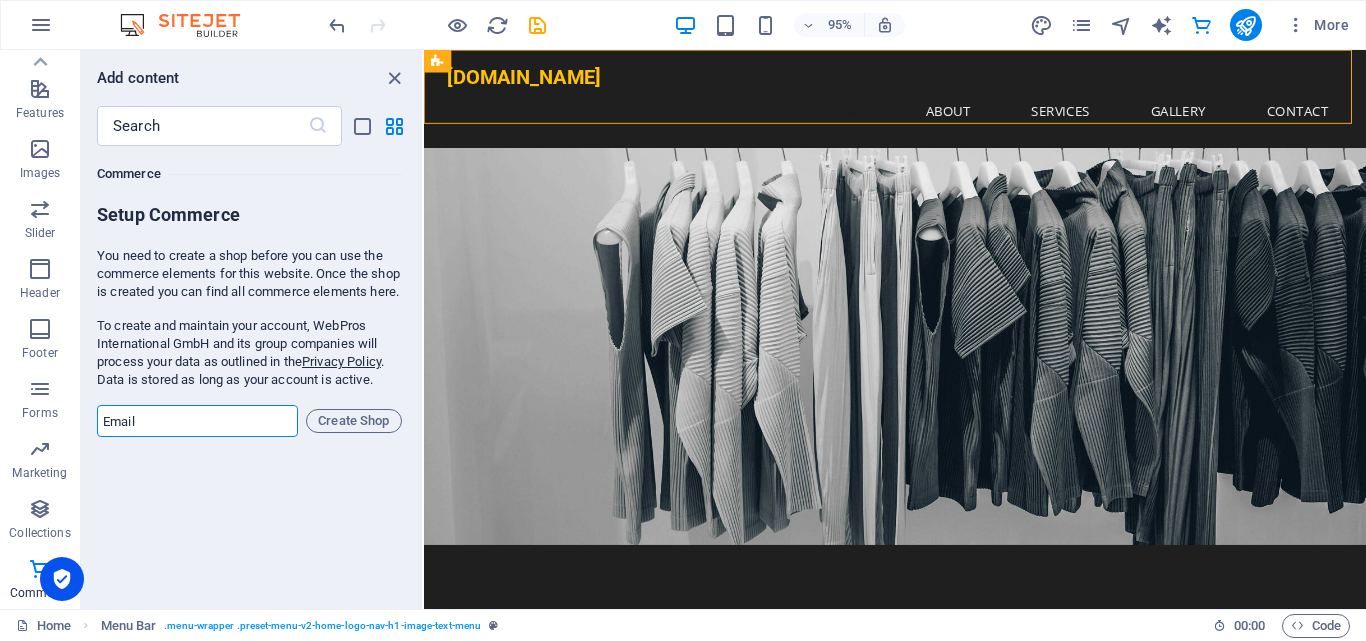 type on "dorozai.com@gmail.com" 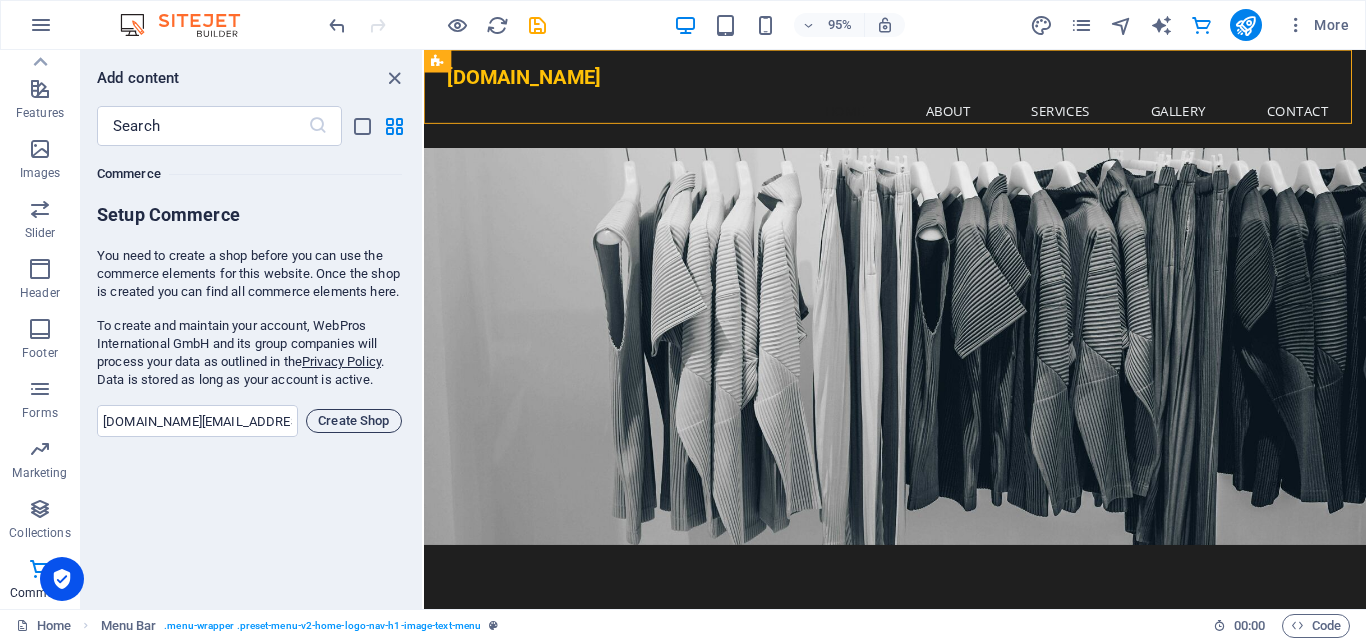click on "Create Shop" at bounding box center [354, 421] 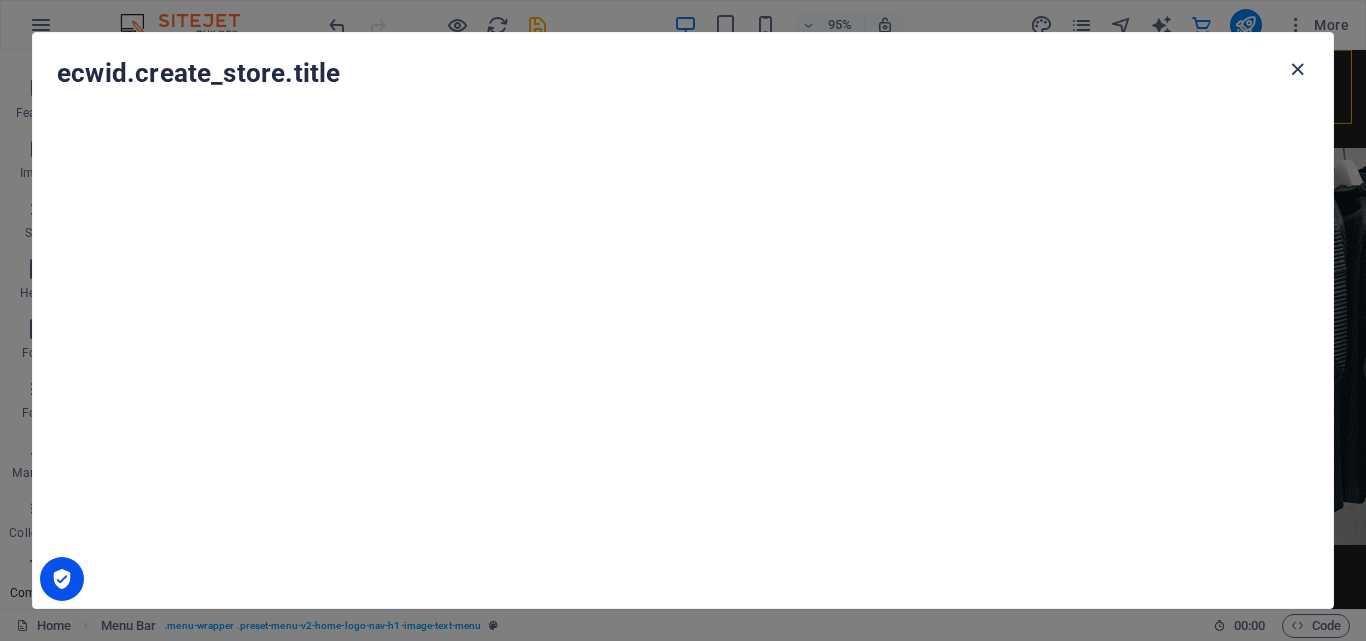 click at bounding box center [1297, 69] 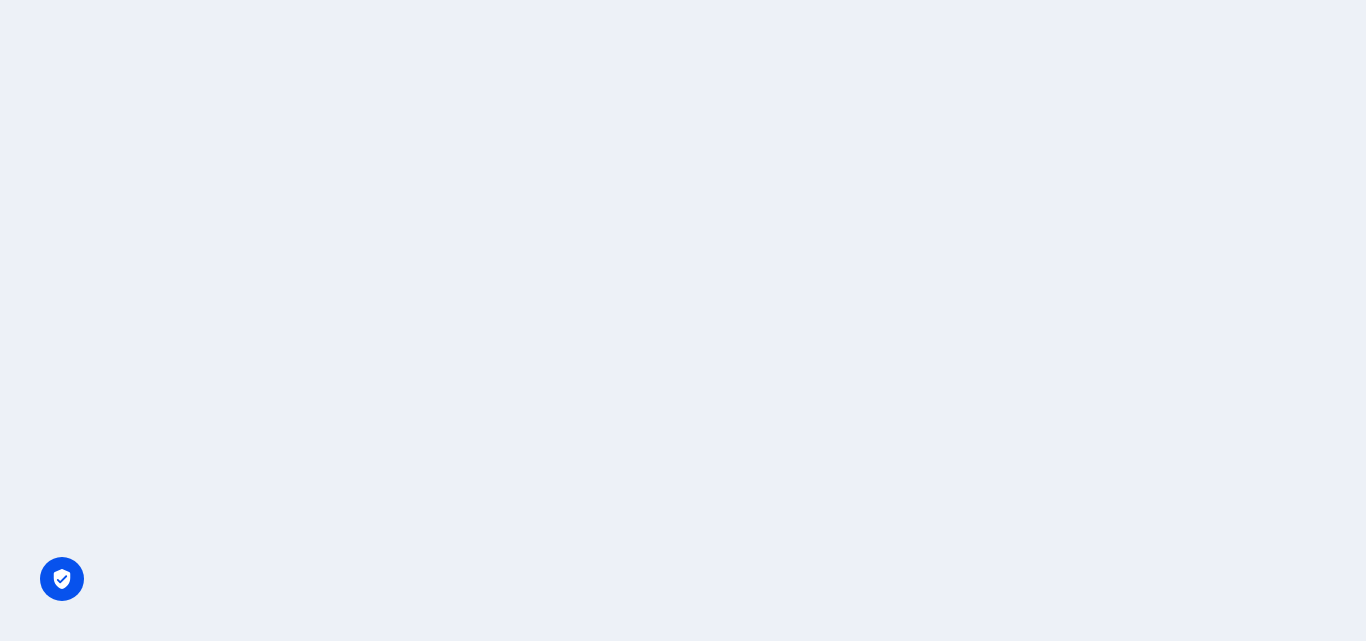 scroll, scrollTop: 0, scrollLeft: 0, axis: both 